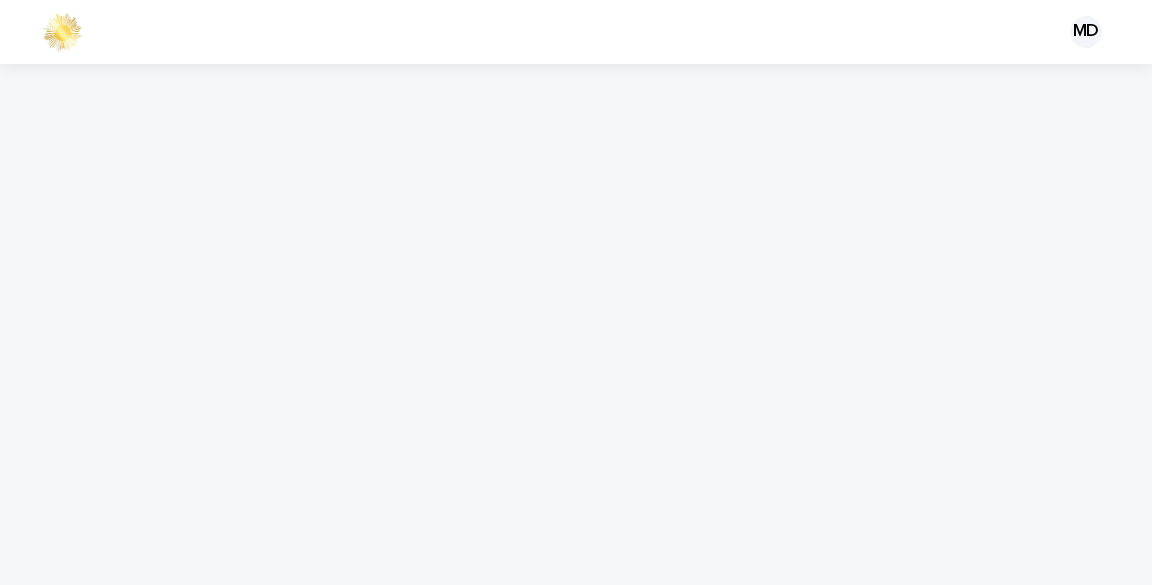 scroll, scrollTop: 0, scrollLeft: 0, axis: both 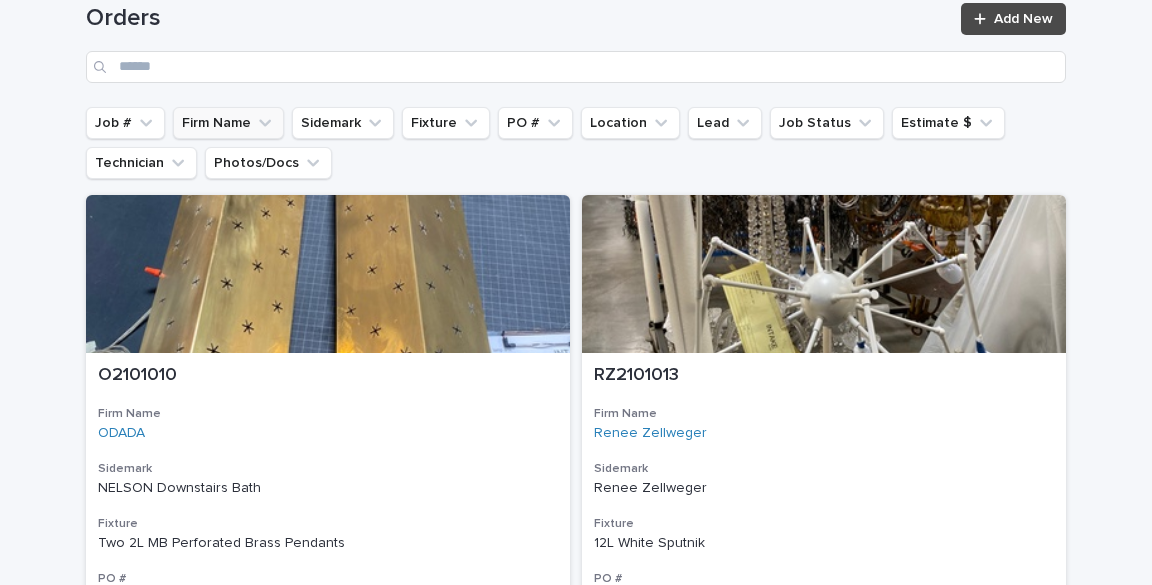 click on "Firm Name" at bounding box center (228, 123) 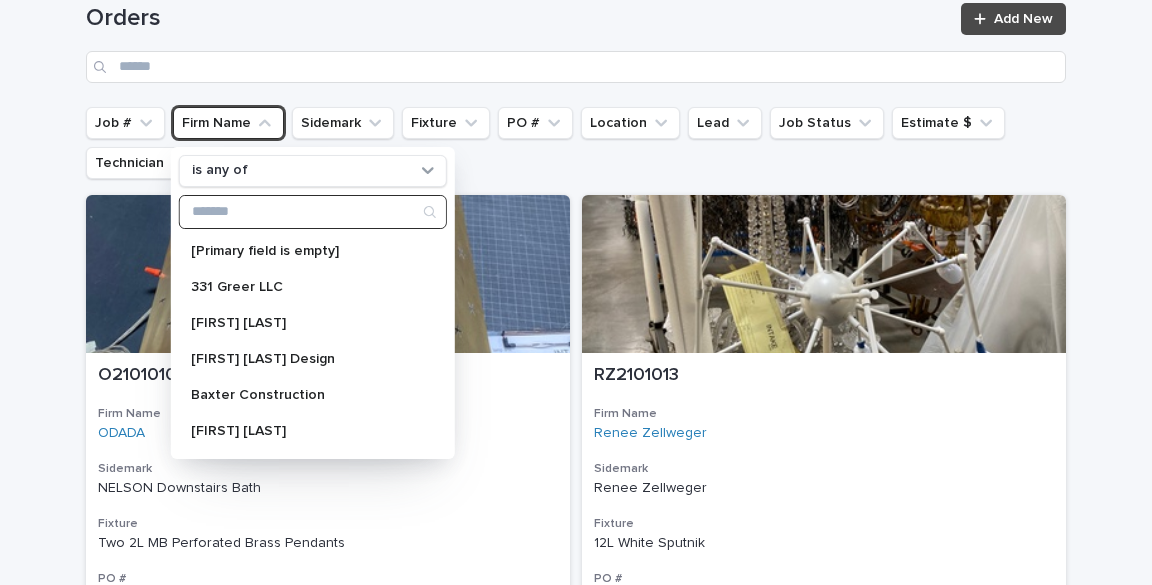 click at bounding box center [313, 212] 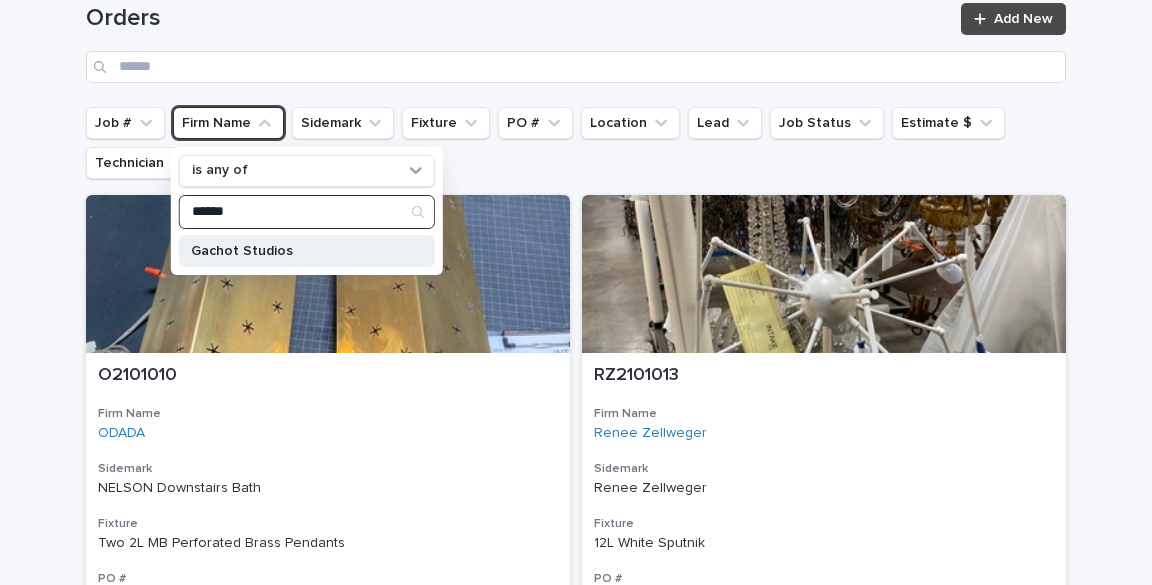 type on "******" 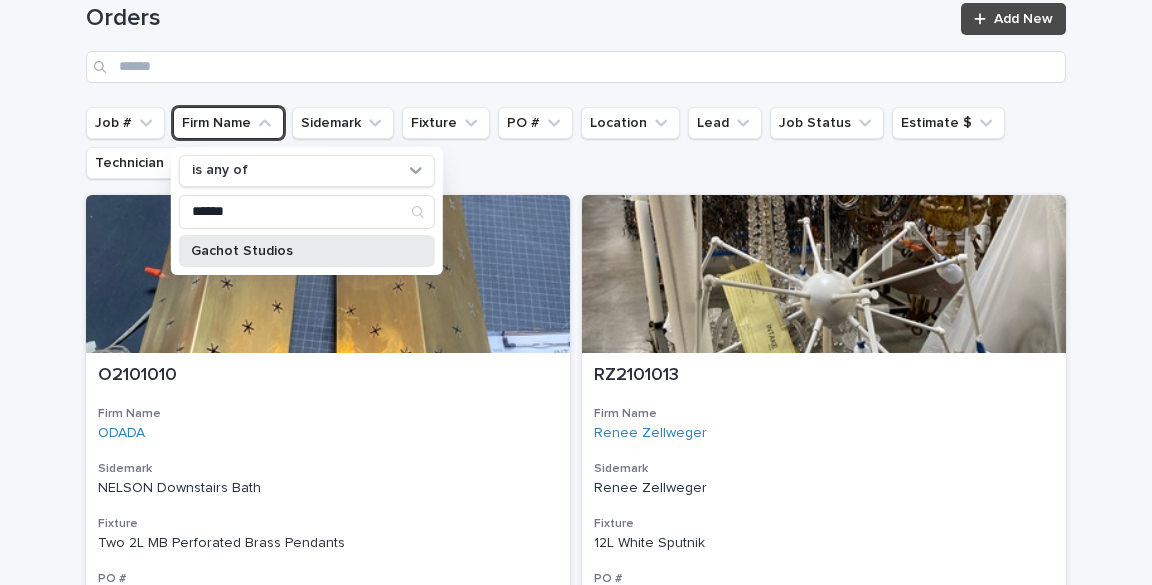 click on "Gachot Studios" at bounding box center (297, 251) 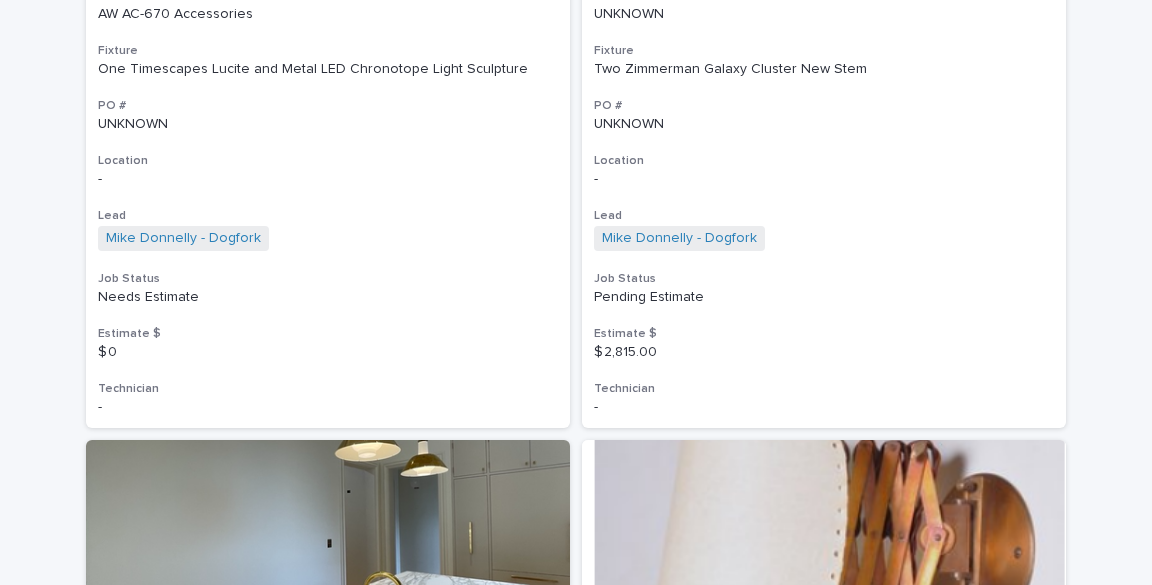 scroll, scrollTop: 6800, scrollLeft: 0, axis: vertical 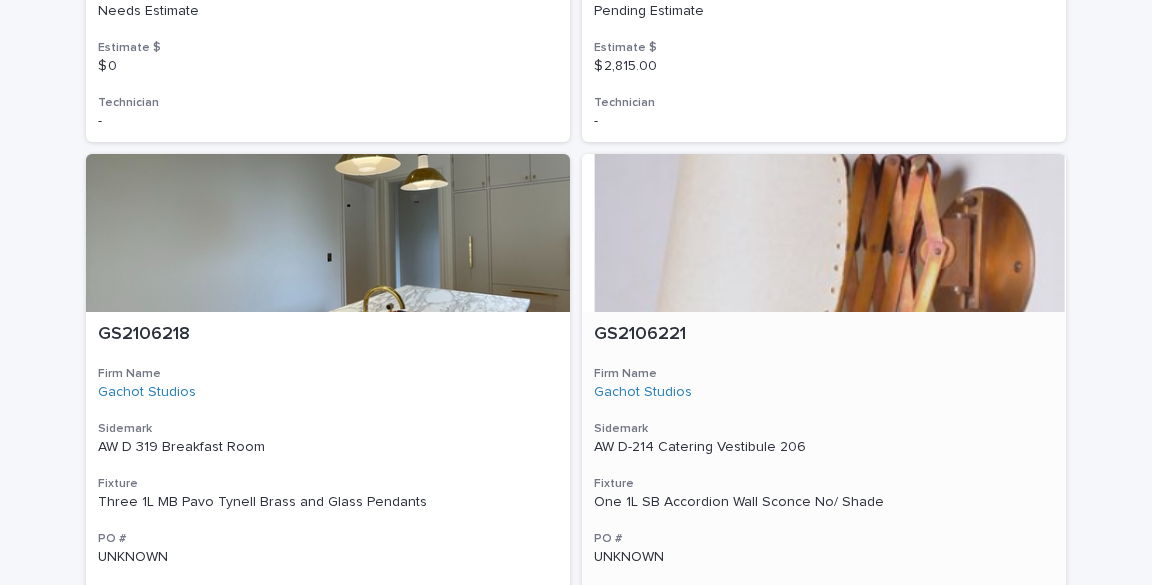 click at bounding box center [824, 233] 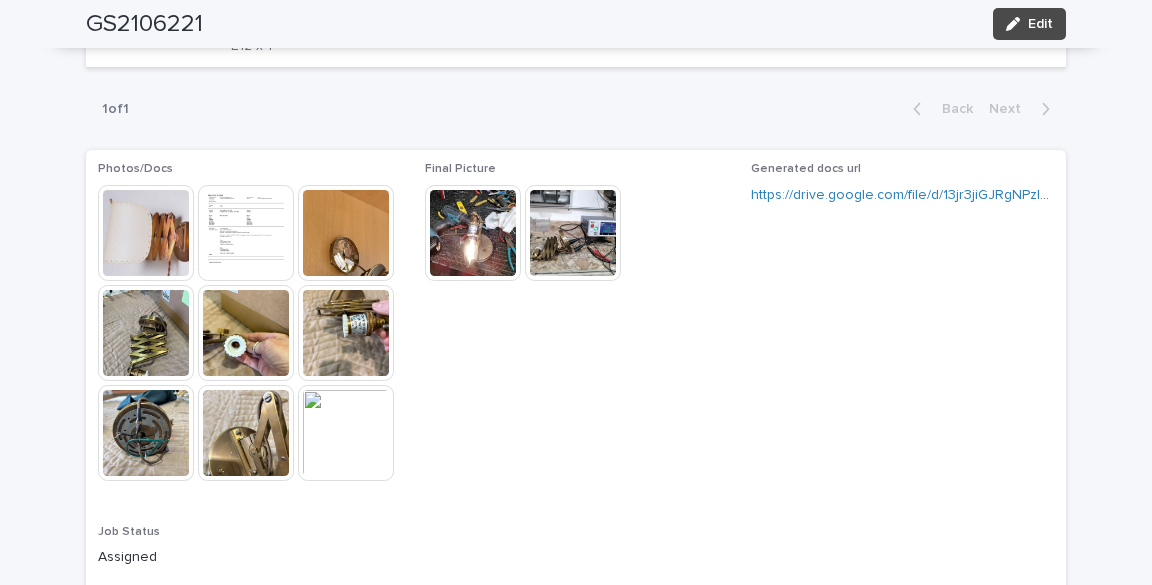 scroll, scrollTop: 1680, scrollLeft: 0, axis: vertical 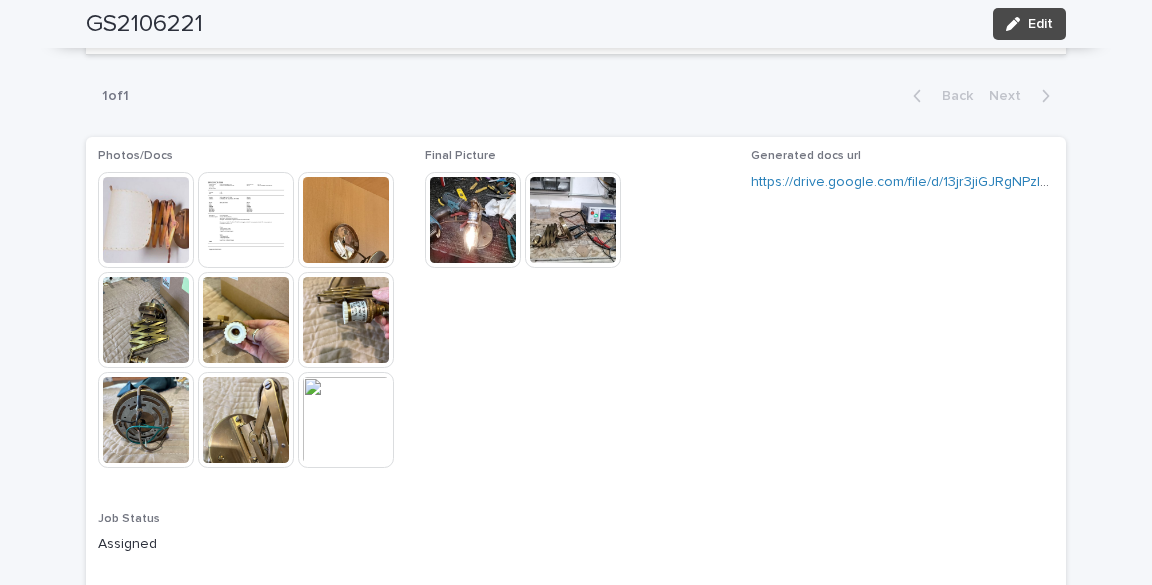 click at bounding box center (146, 220) 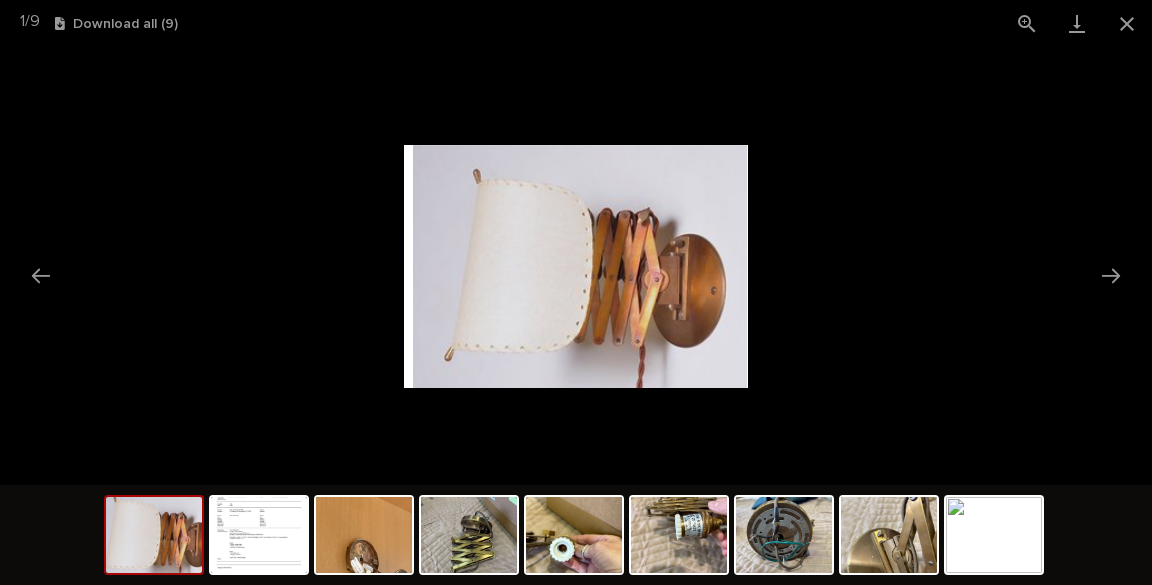 click at bounding box center (576, 266) 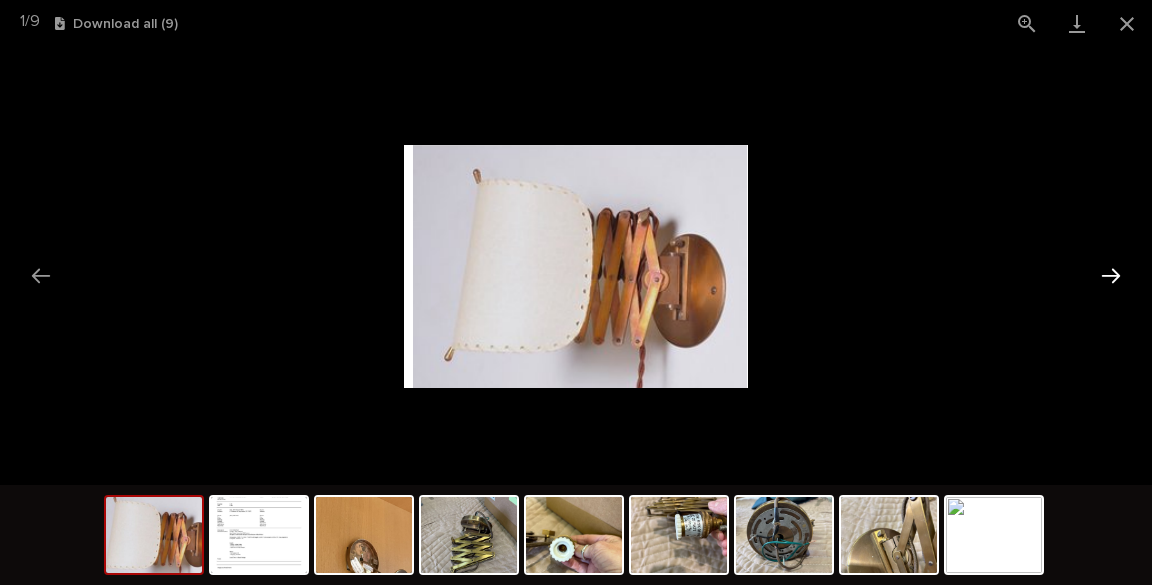 click at bounding box center [1111, 275] 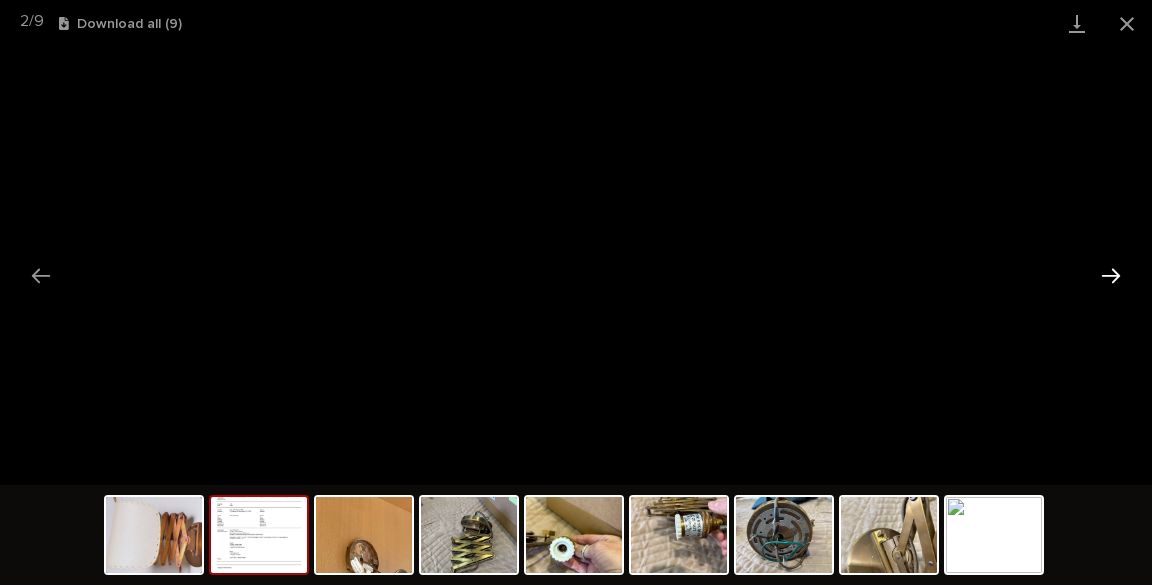 click at bounding box center [1111, 275] 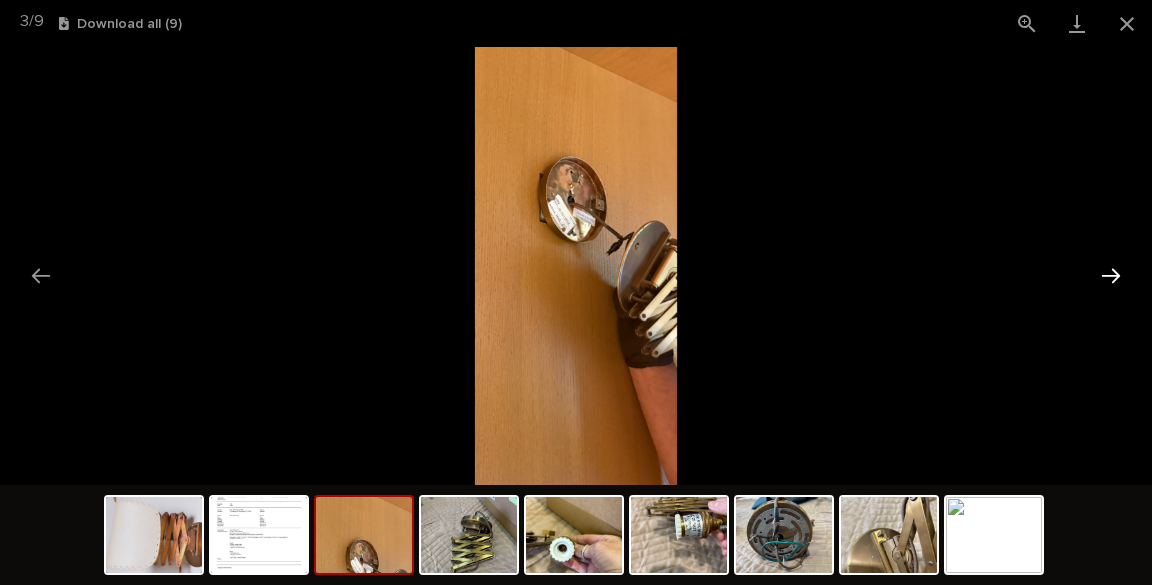 click at bounding box center (1111, 275) 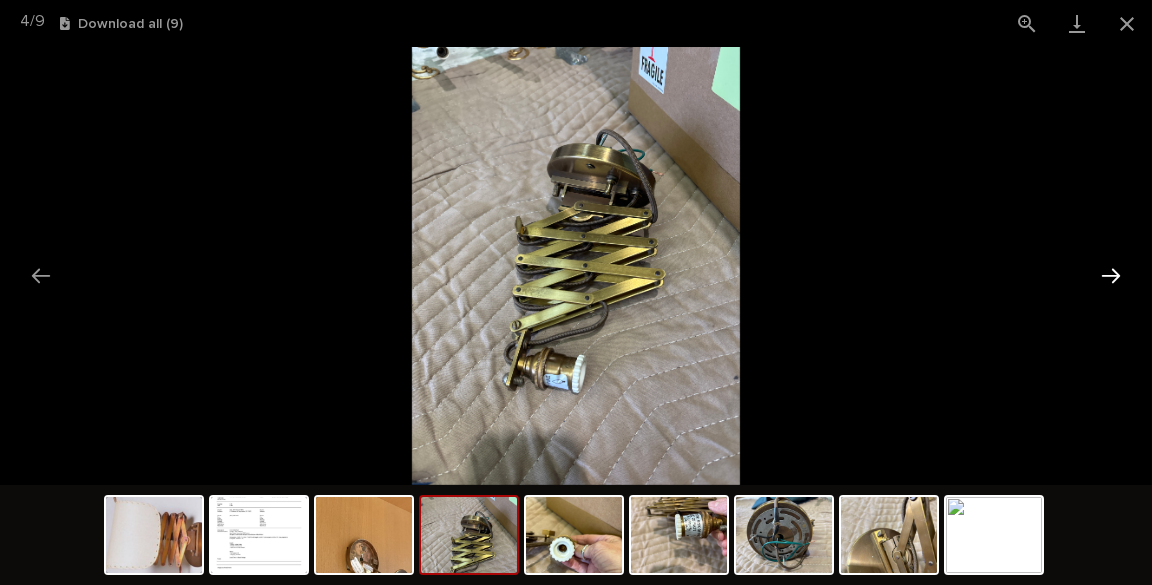 click at bounding box center (1111, 275) 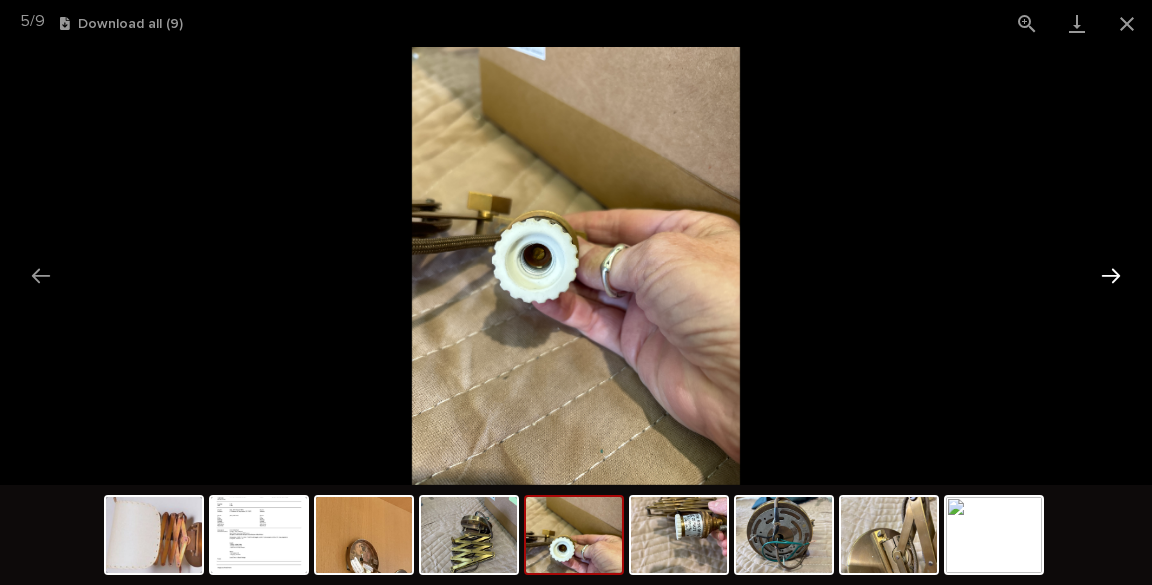 click at bounding box center (1111, 275) 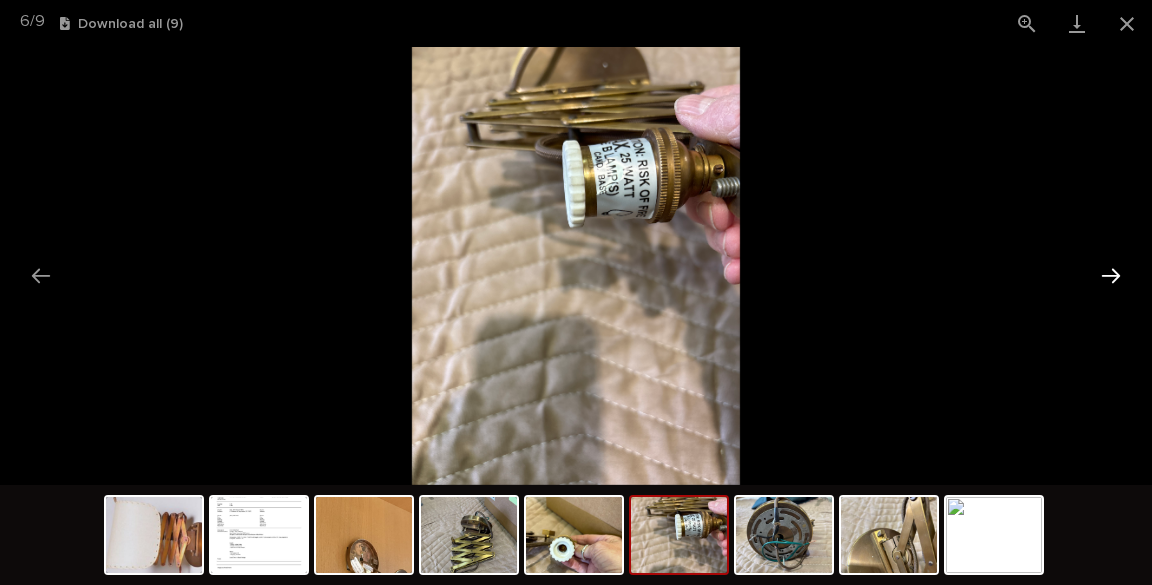 click at bounding box center [1111, 275] 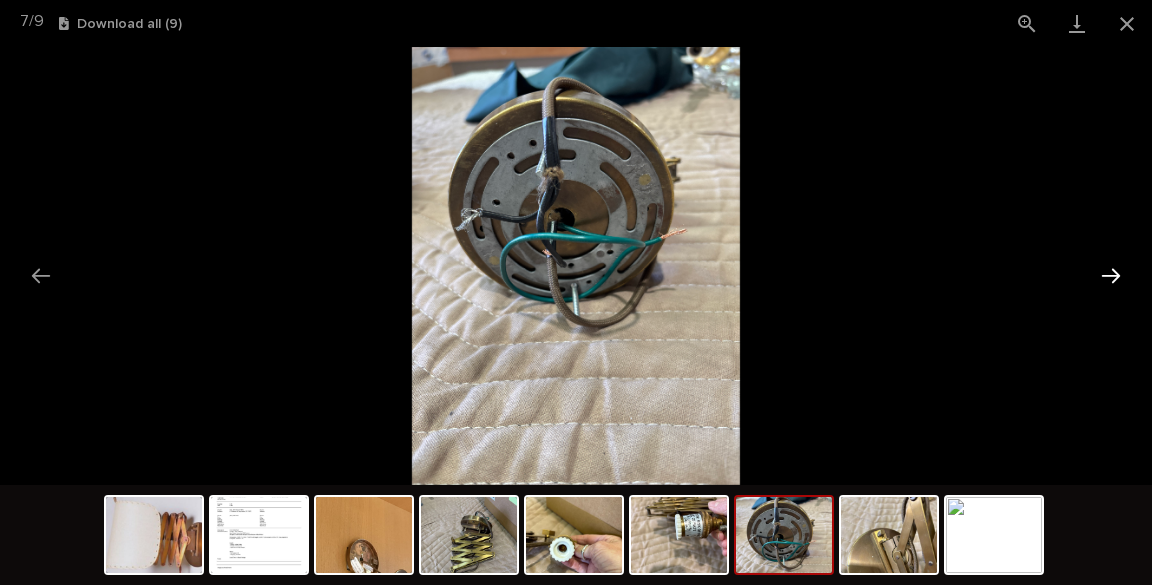 click at bounding box center (1111, 275) 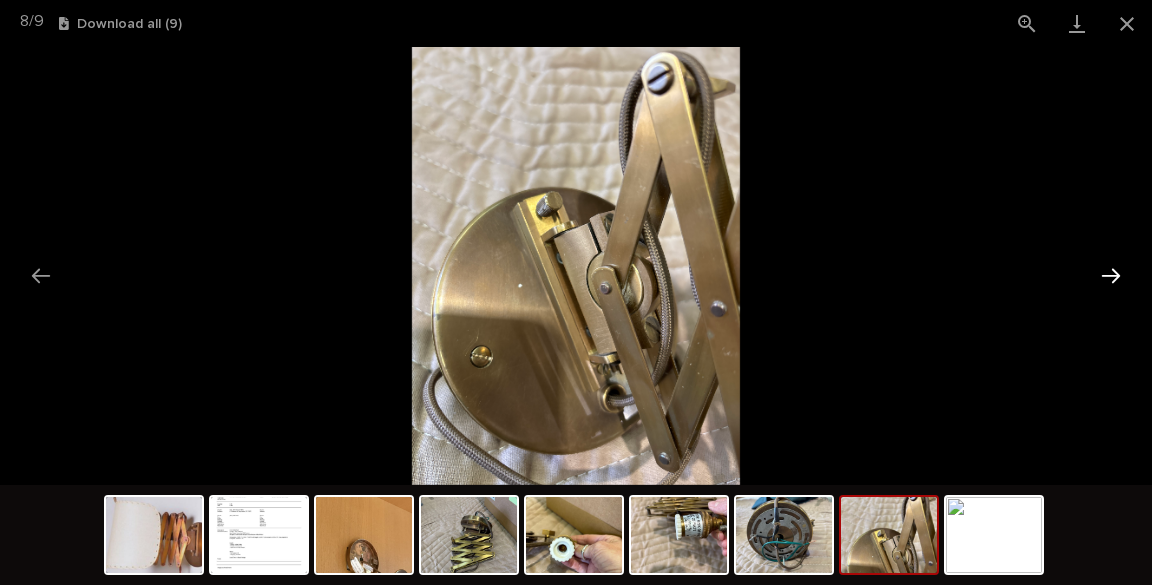 click at bounding box center [1111, 275] 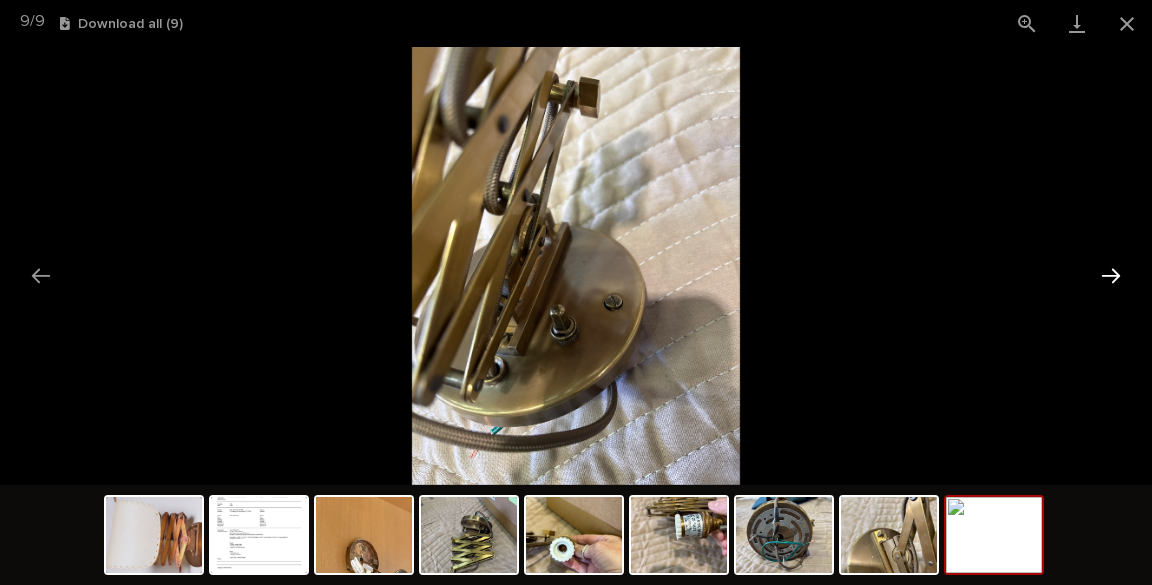 click at bounding box center (1111, 275) 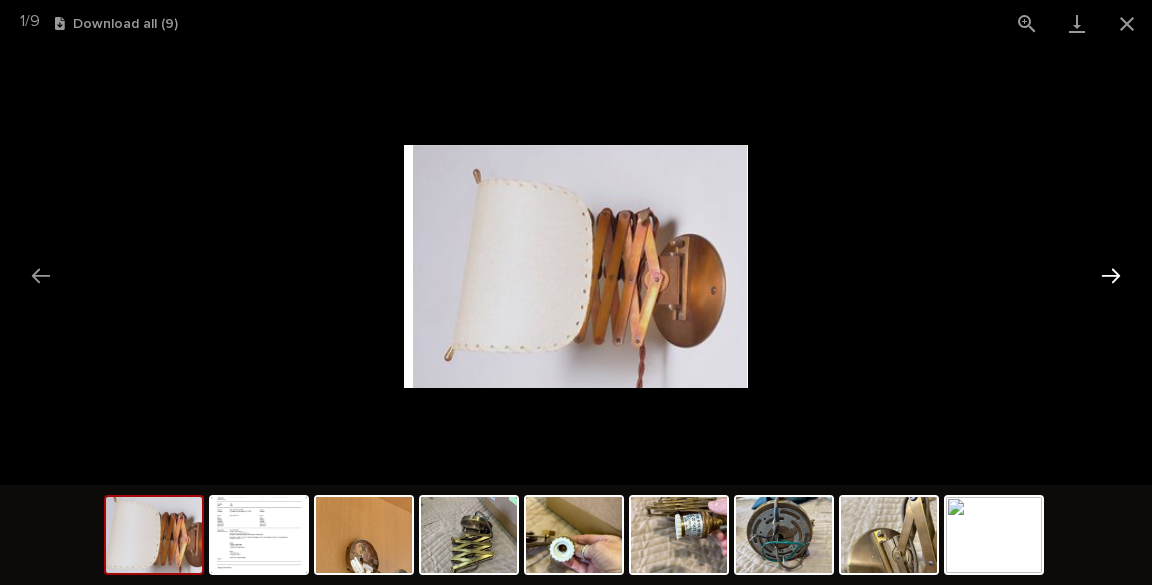 click at bounding box center (1111, 275) 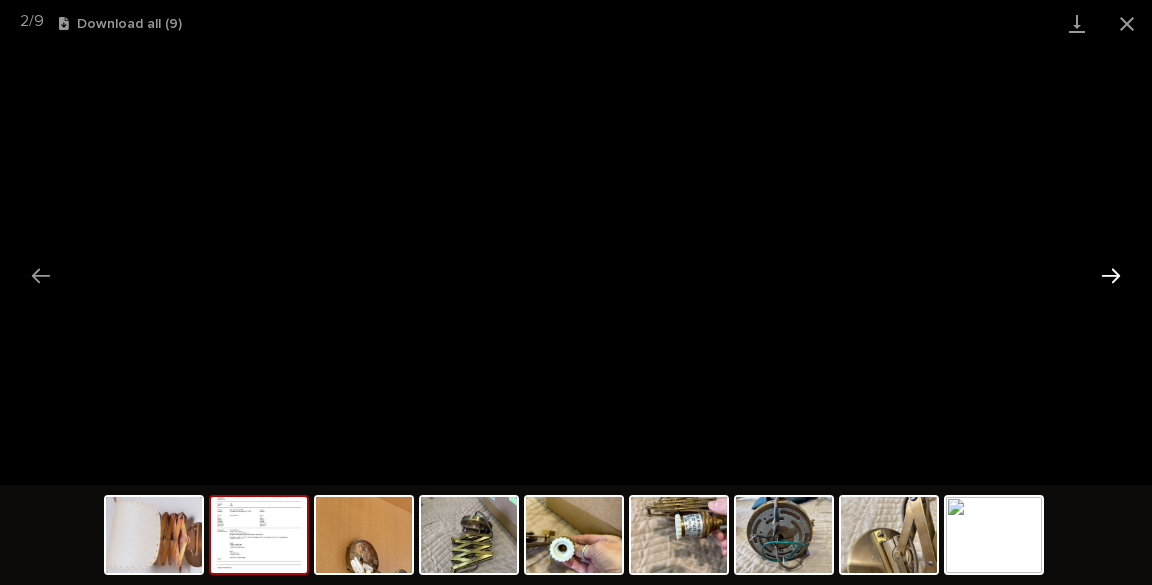 click at bounding box center (1111, 275) 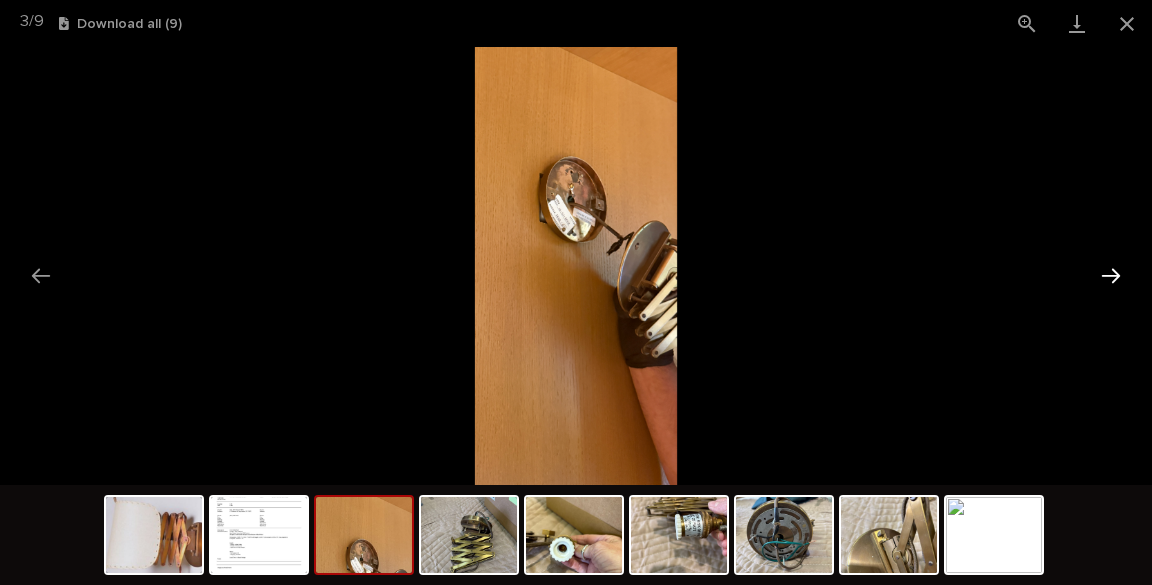 click at bounding box center (1111, 275) 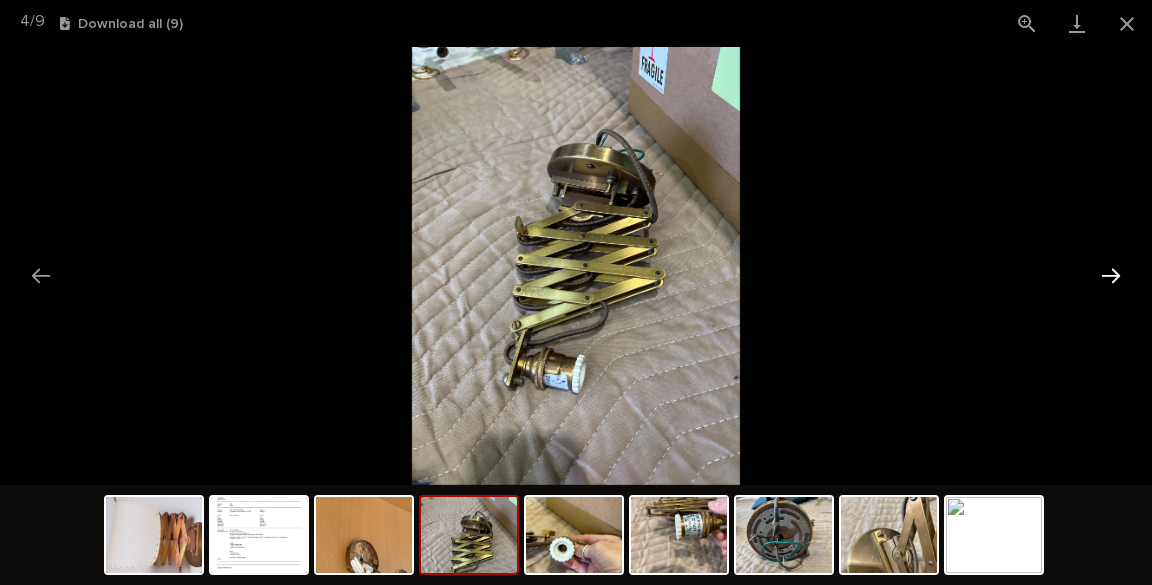 click at bounding box center [1111, 275] 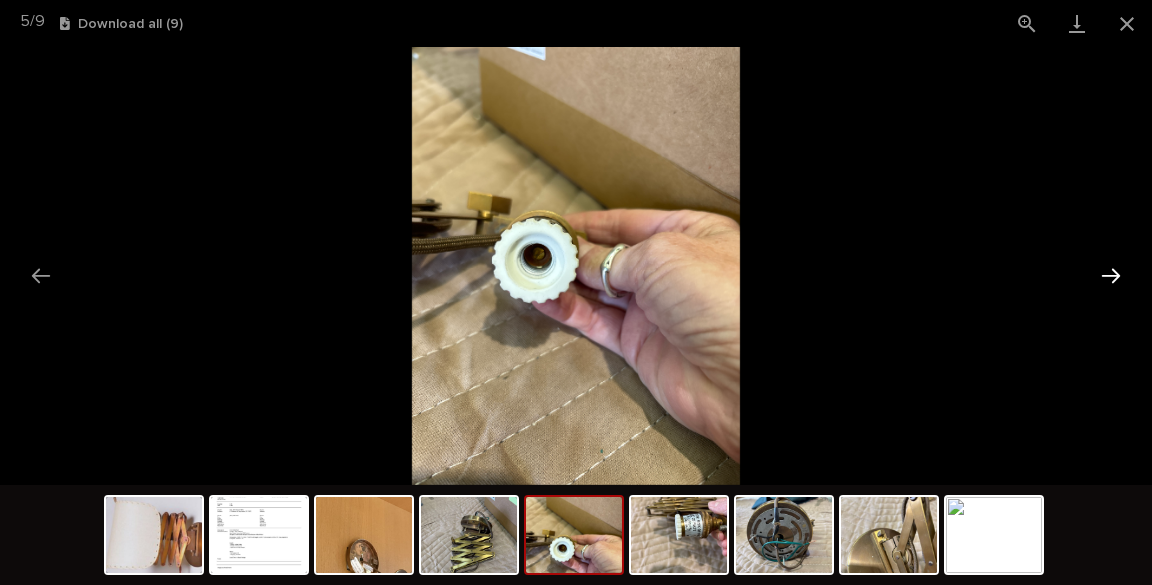 click at bounding box center (1111, 275) 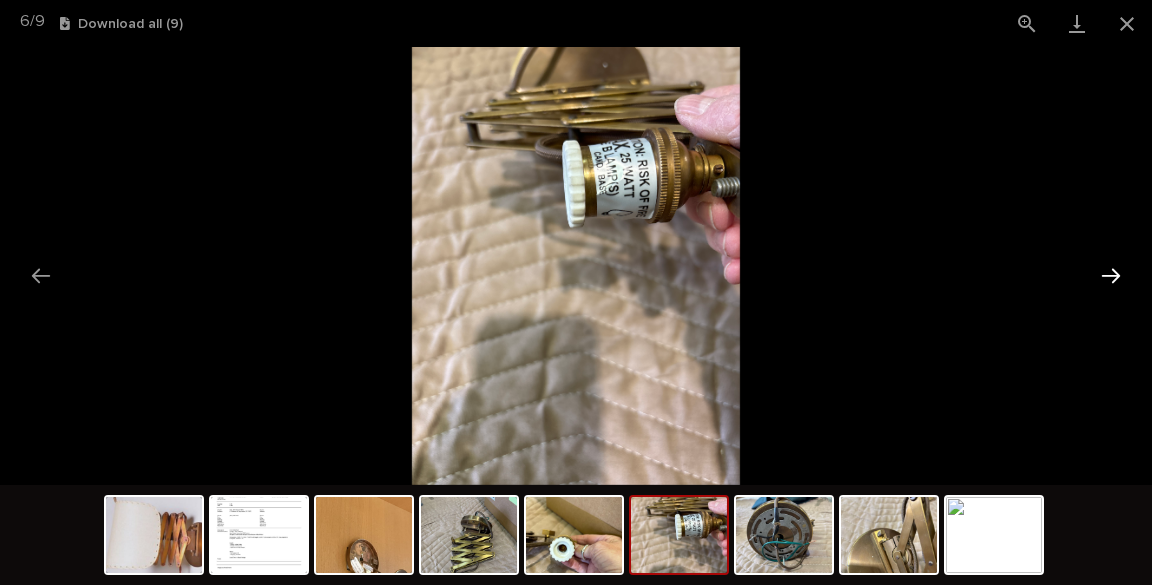 click at bounding box center (1111, 275) 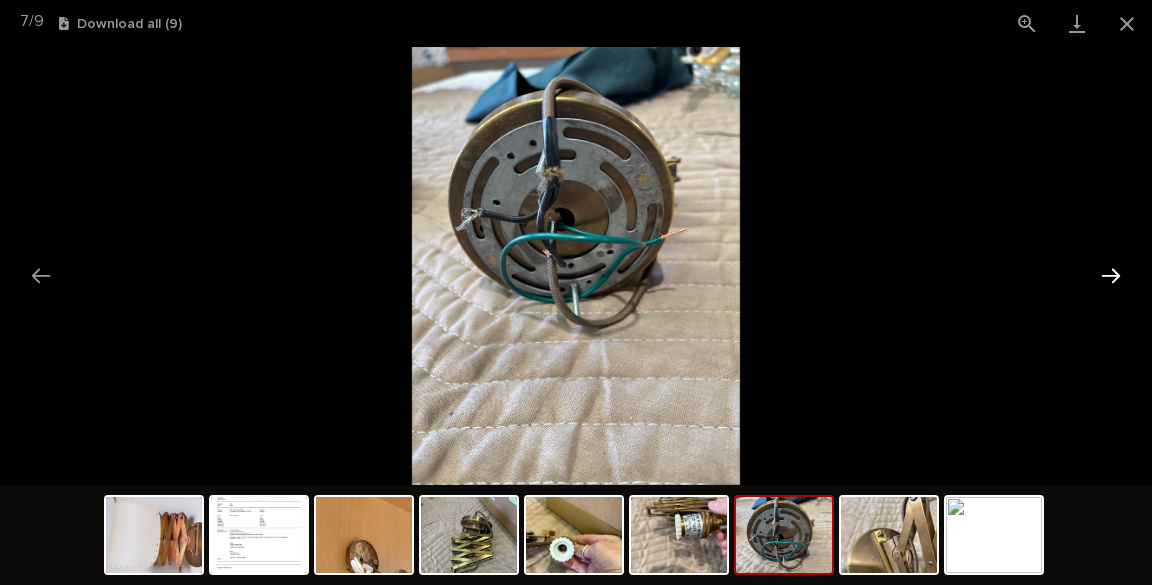 click at bounding box center (1111, 275) 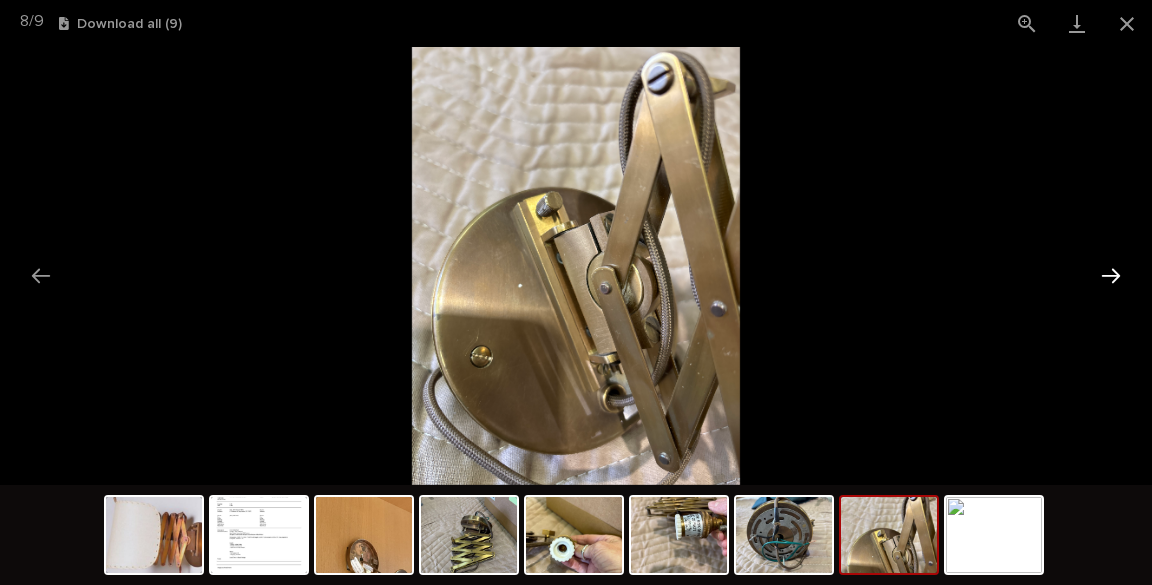click at bounding box center (1111, 275) 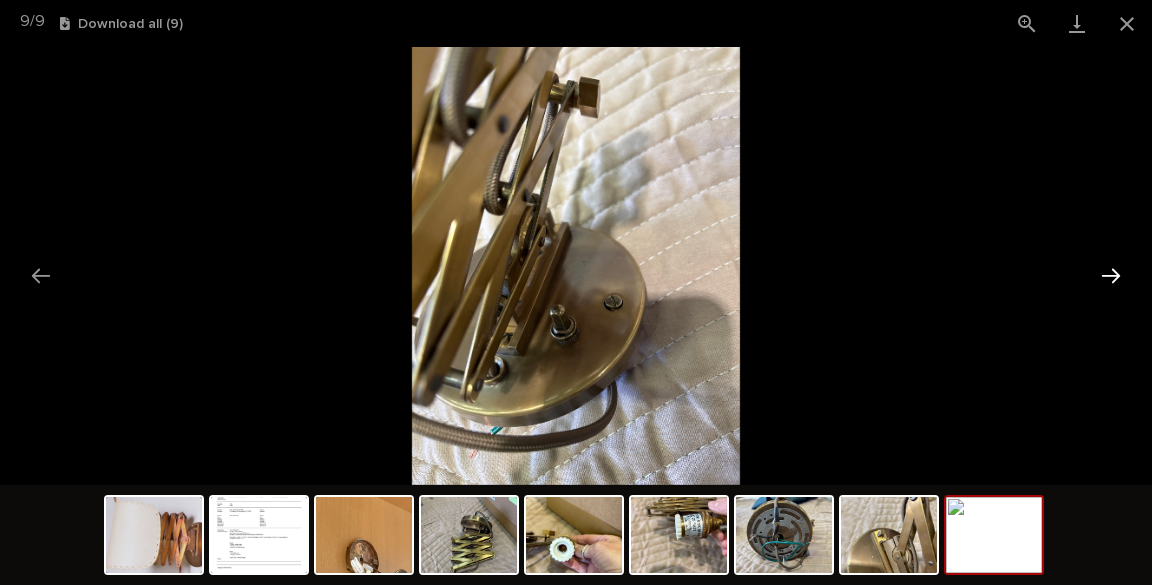 click at bounding box center [1111, 275] 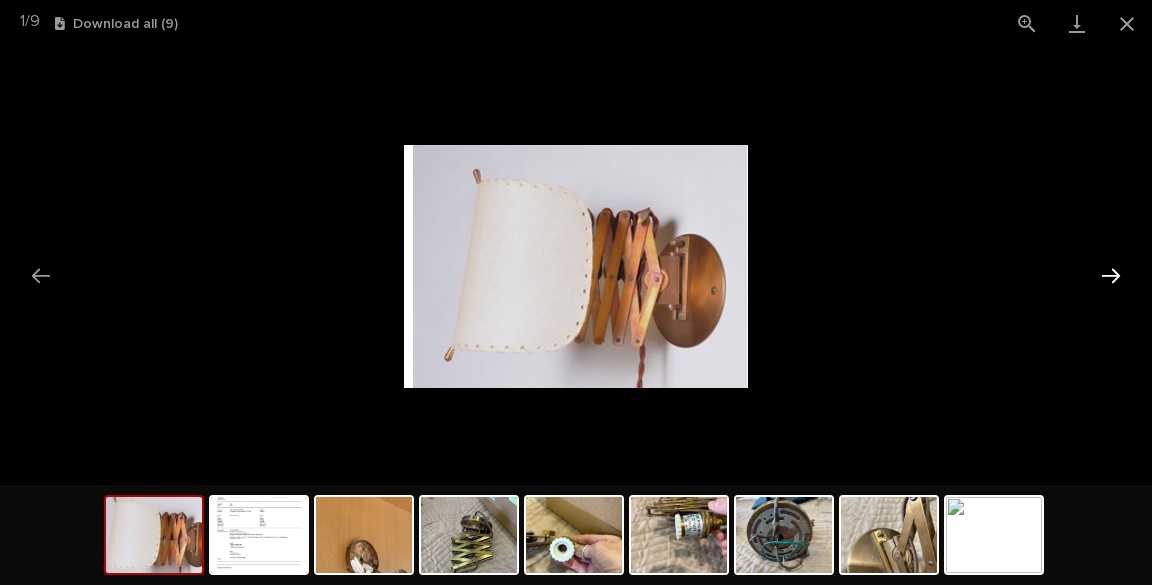 click at bounding box center [1111, 275] 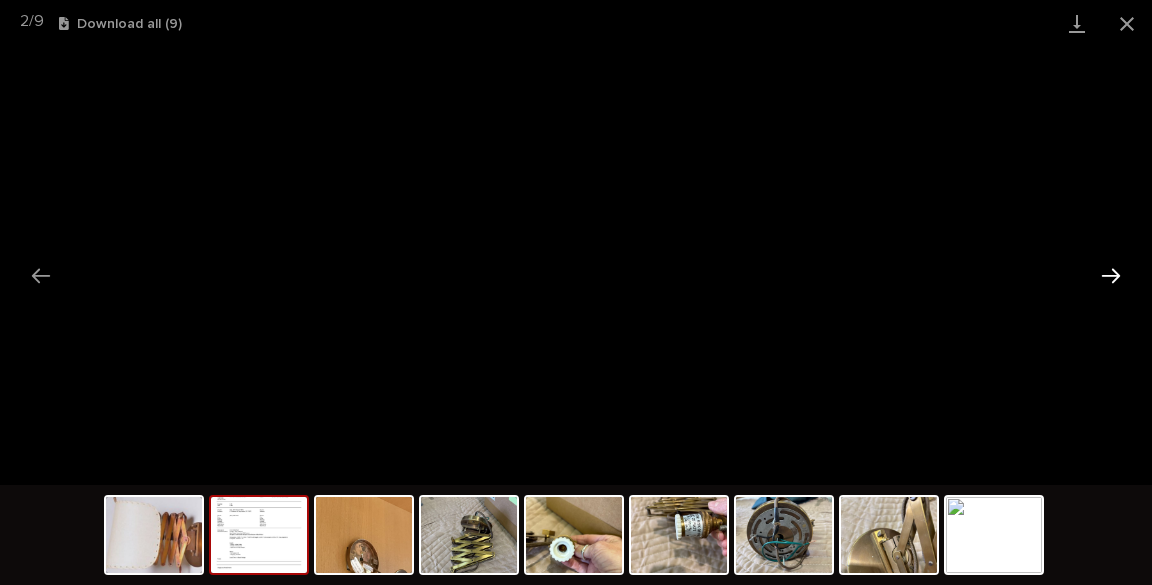 click at bounding box center [1111, 275] 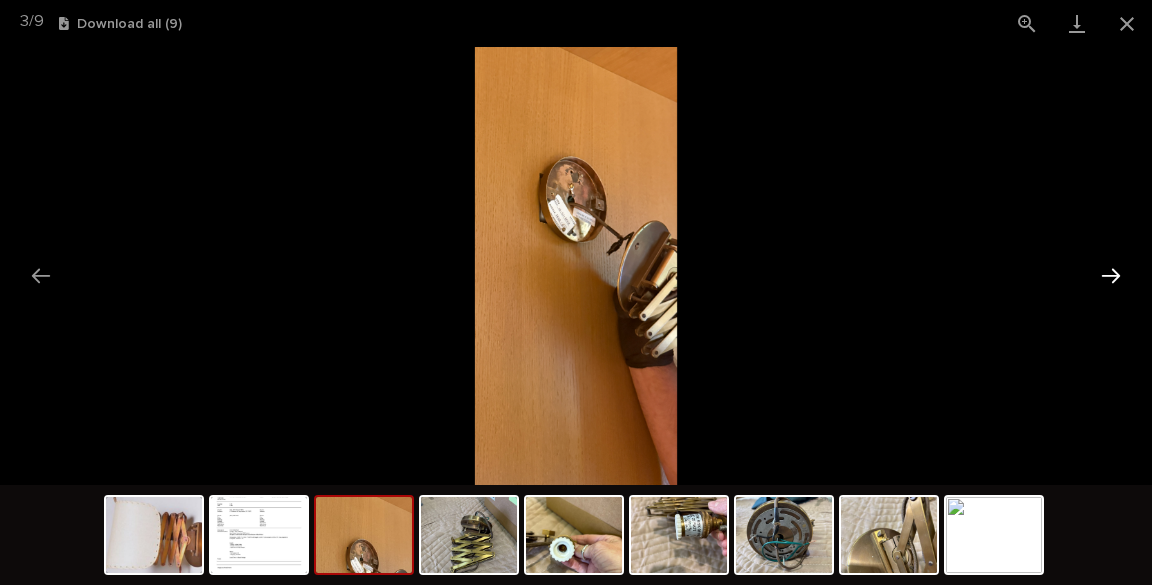 click at bounding box center [1111, 275] 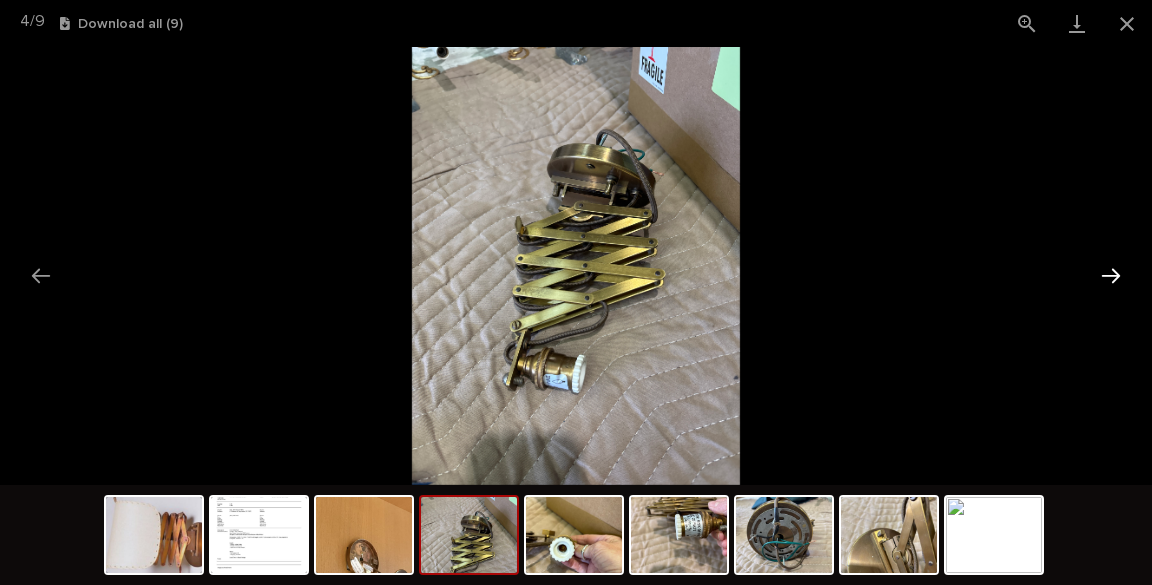 click at bounding box center [1111, 275] 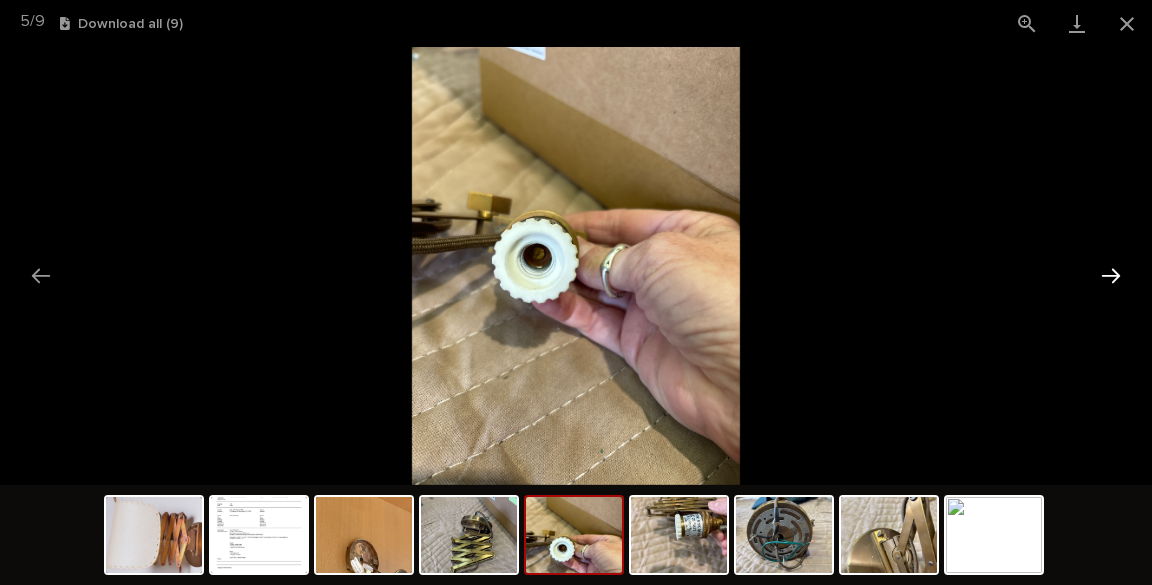 click at bounding box center [1111, 275] 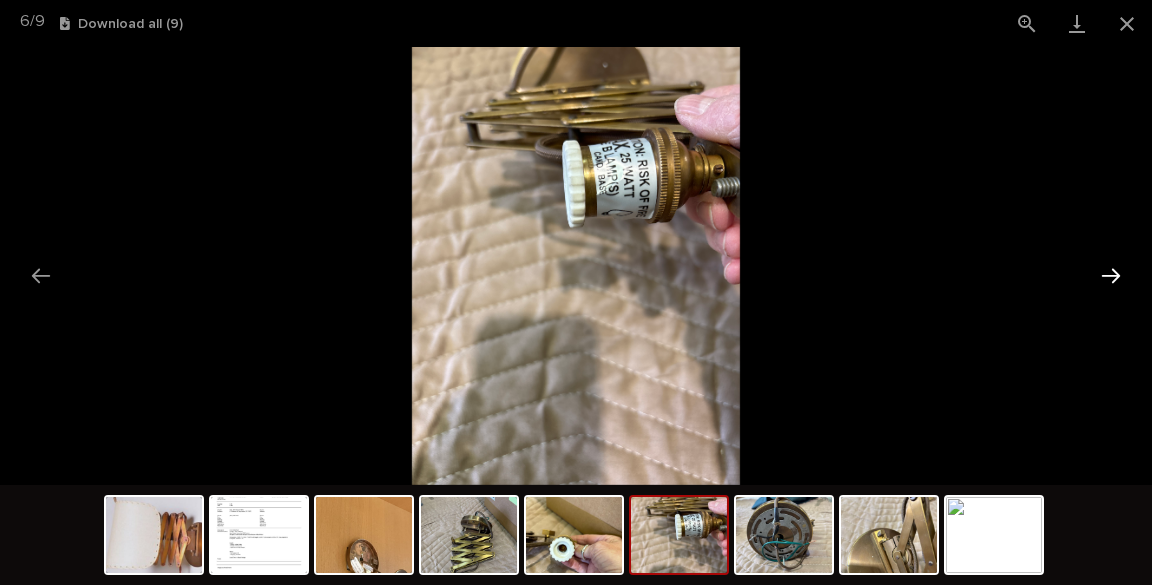 click at bounding box center [1111, 275] 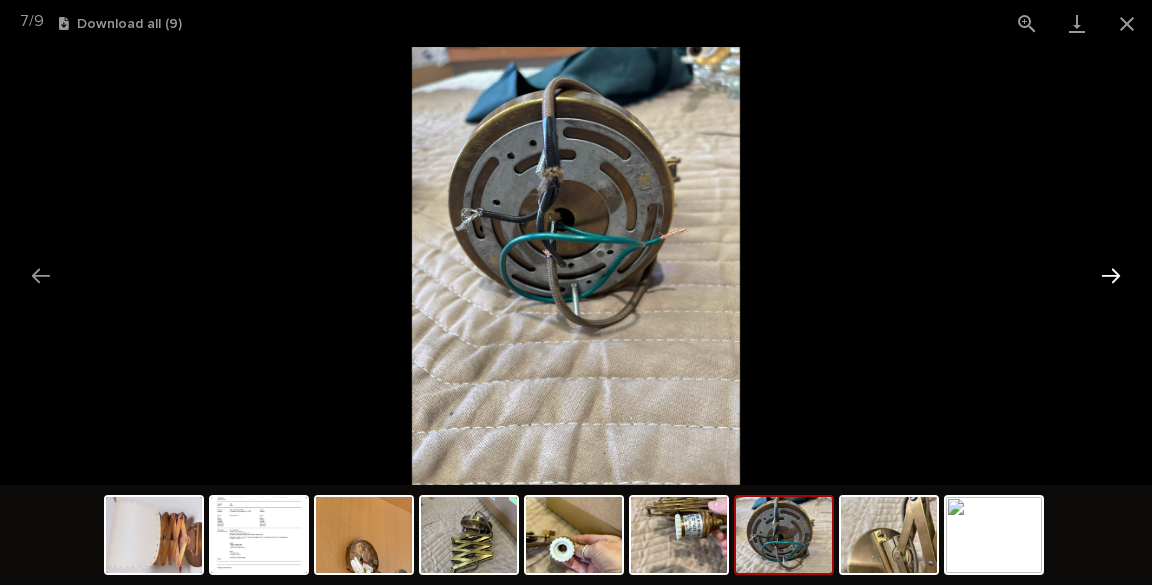 click at bounding box center [1111, 275] 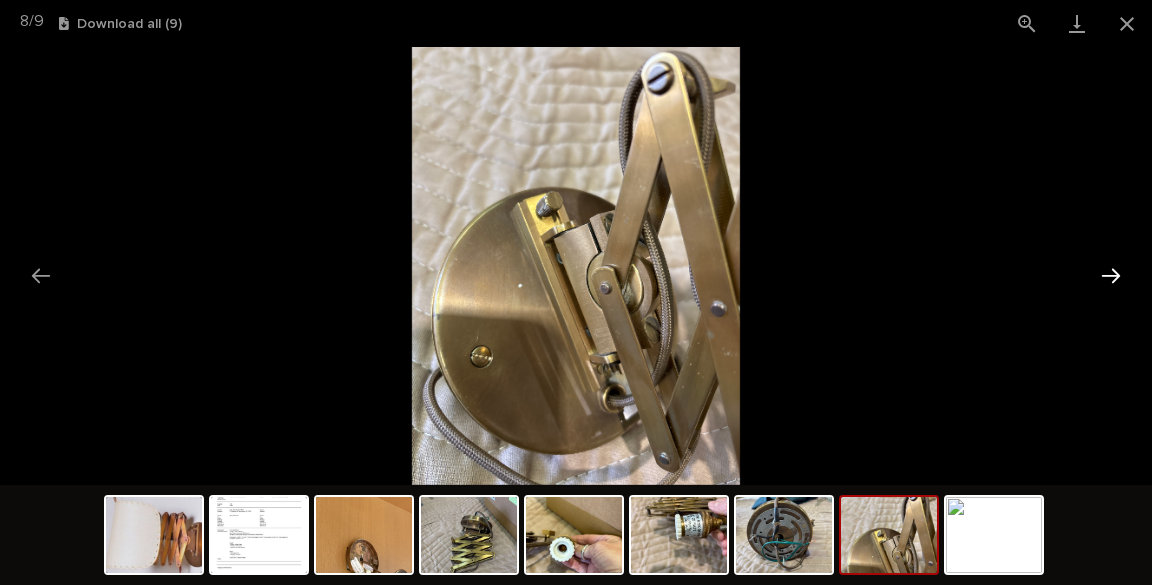 click at bounding box center (1111, 275) 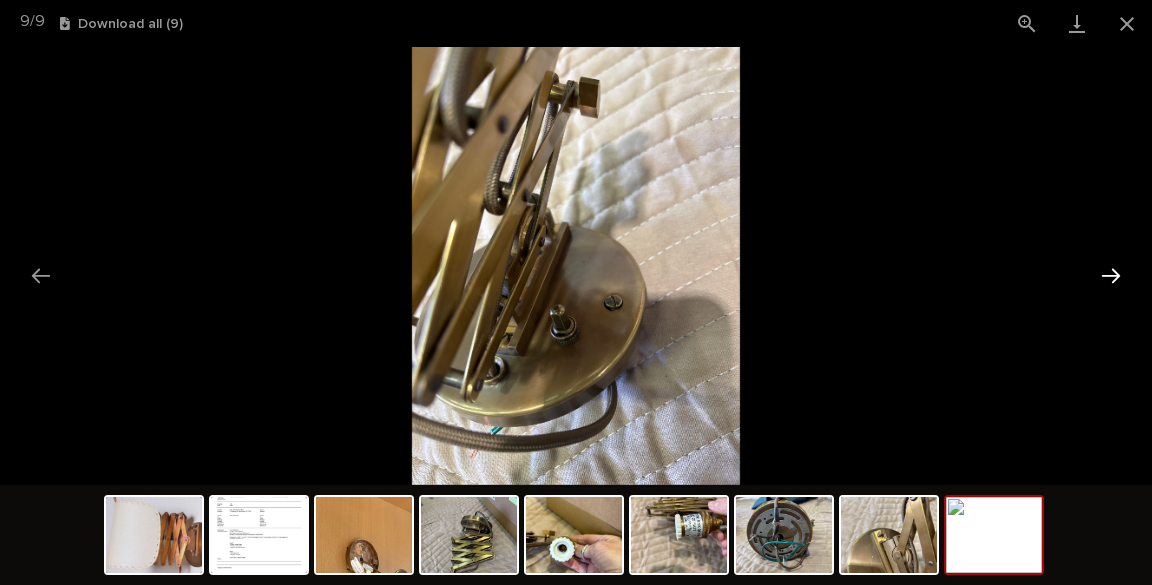 click at bounding box center (1111, 275) 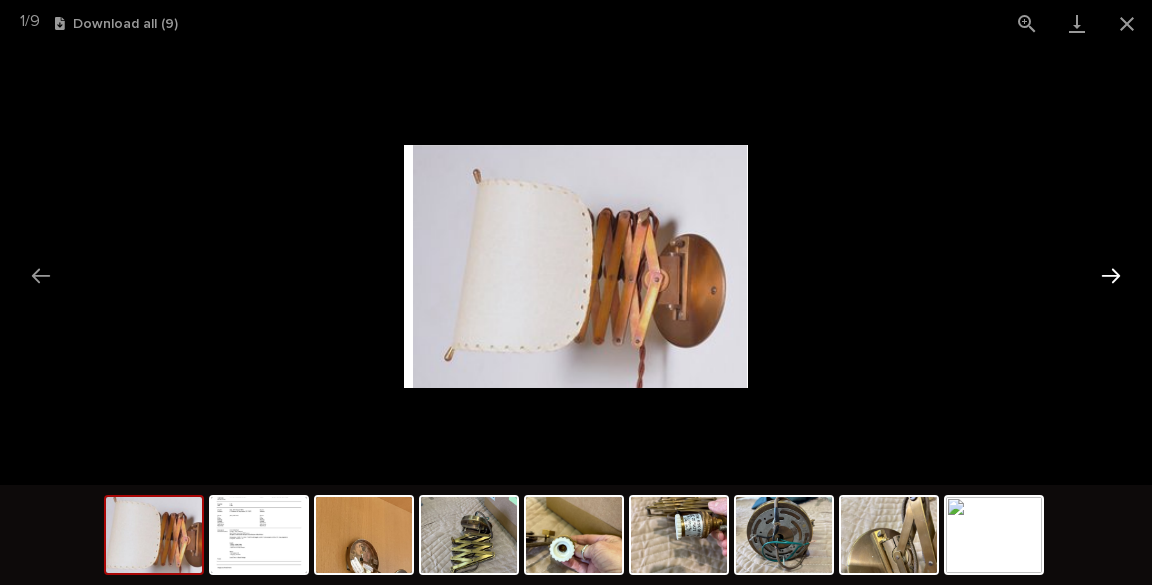 click at bounding box center [1111, 275] 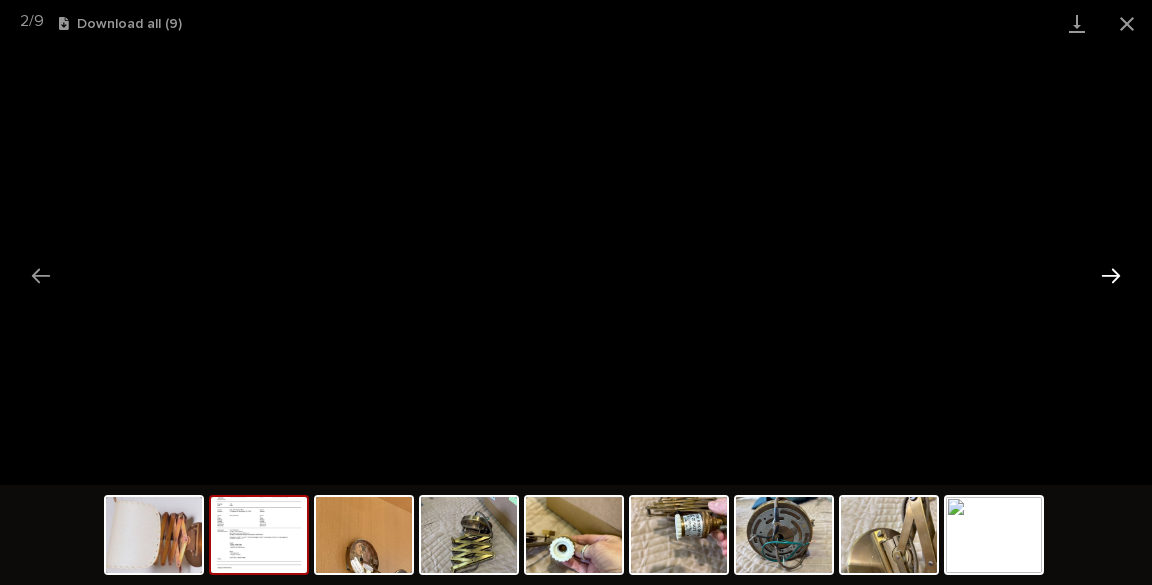 click at bounding box center [1111, 275] 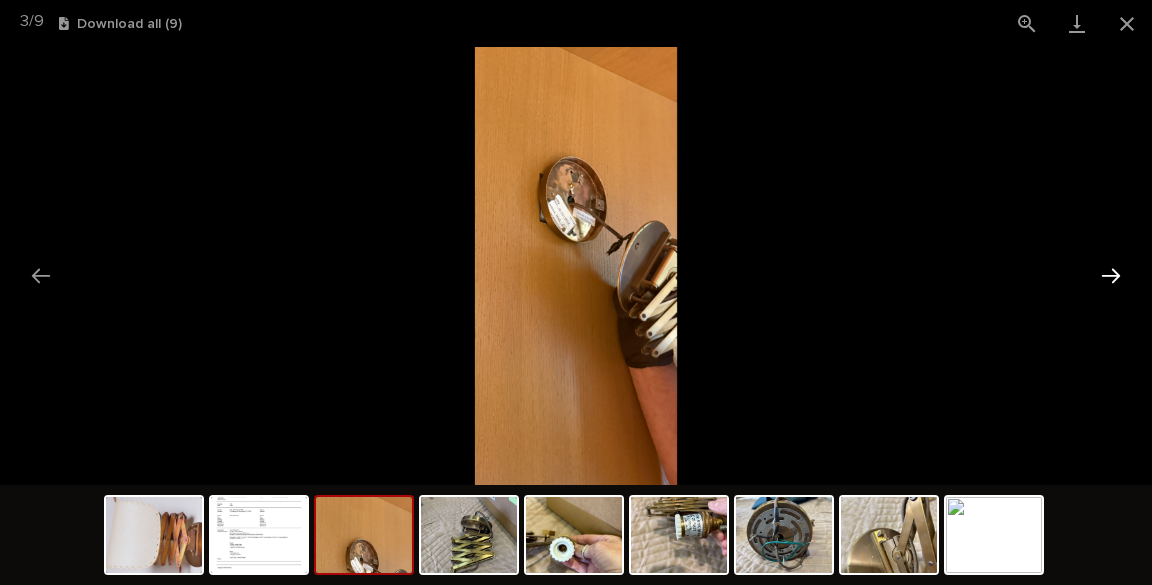 type 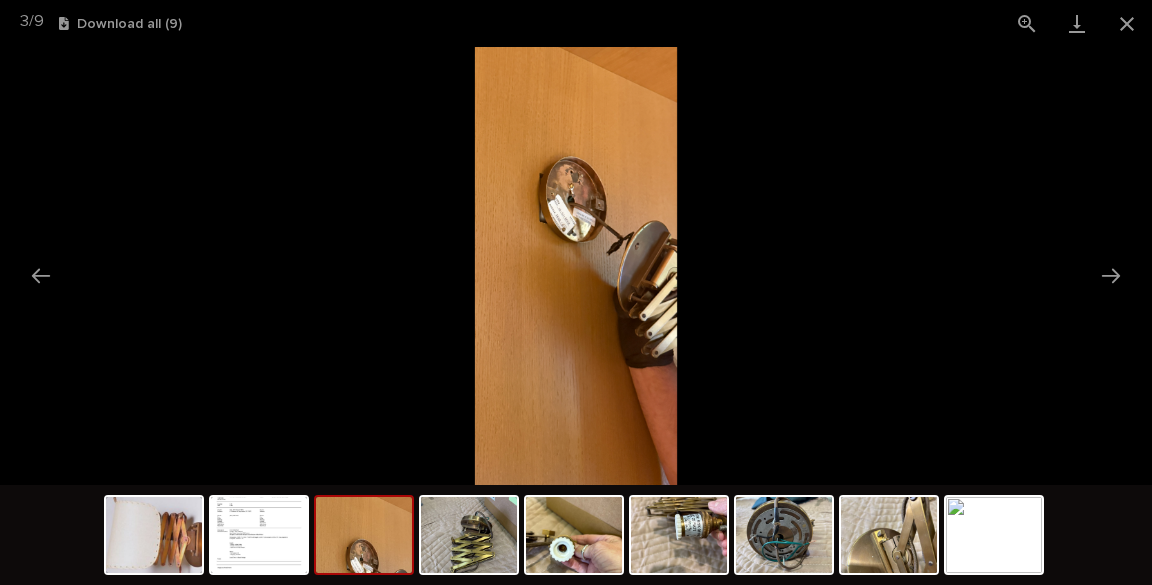 drag, startPoint x: 1112, startPoint y: 272, endPoint x: 834, endPoint y: 200, distance: 287.17242 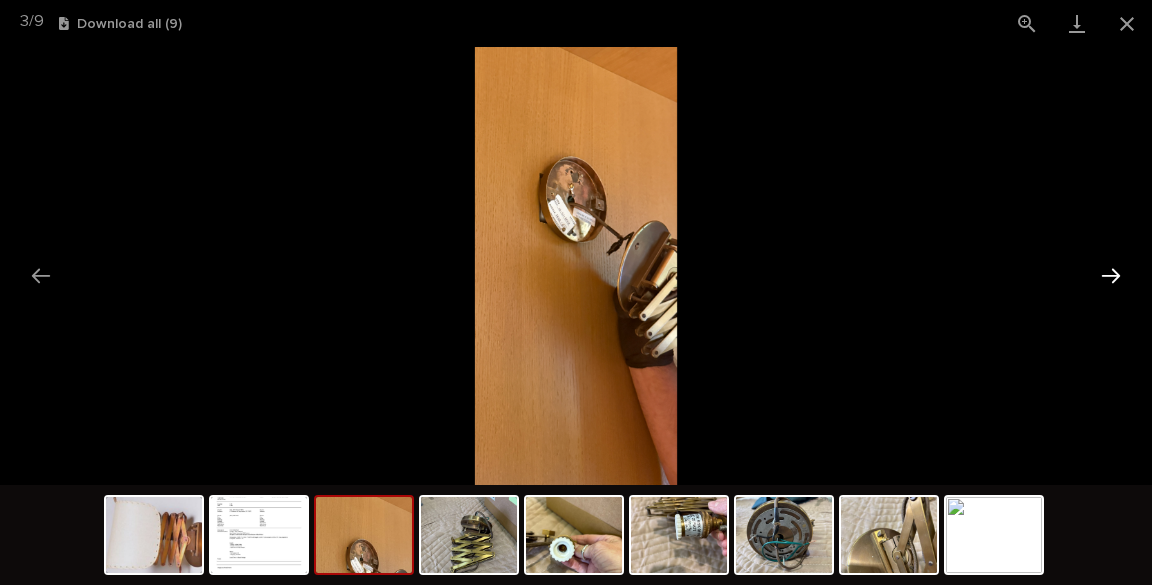 click at bounding box center (1111, 275) 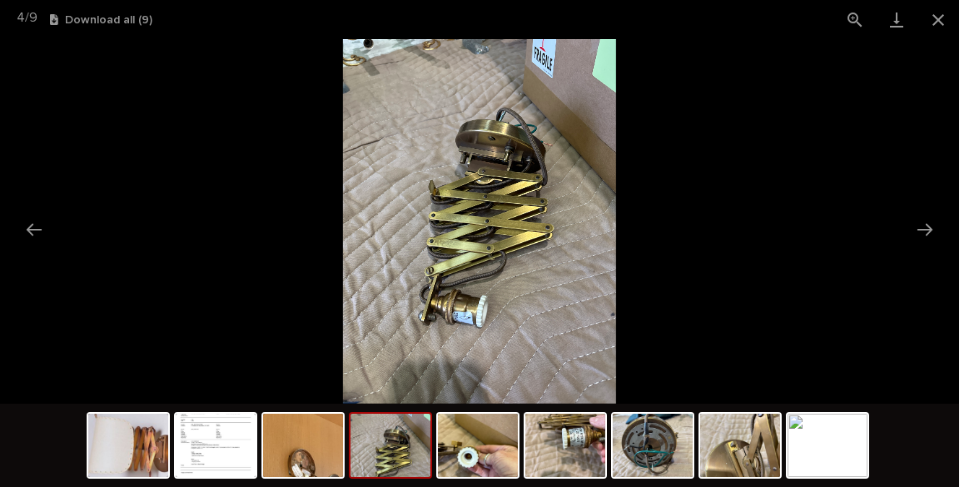 scroll, scrollTop: 0, scrollLeft: 0, axis: both 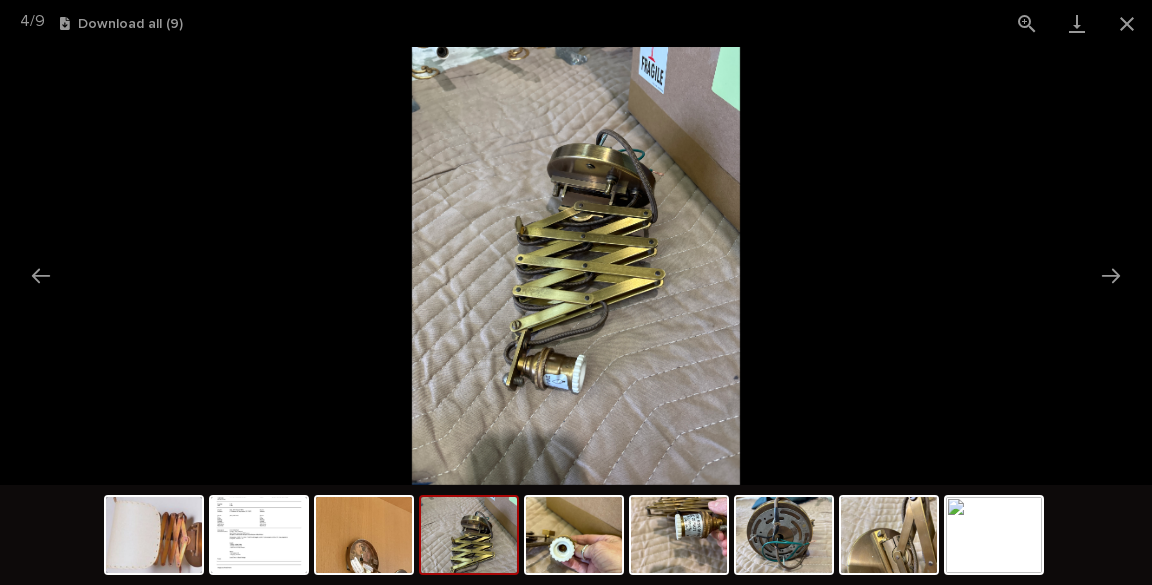 click at bounding box center [576, 266] 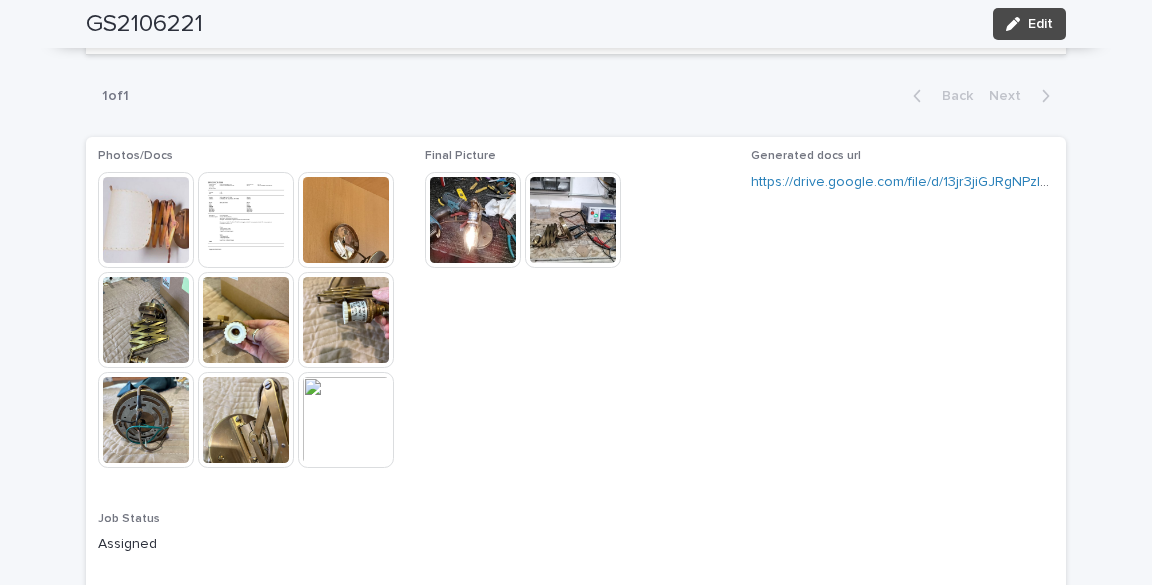 click at bounding box center [246, 420] 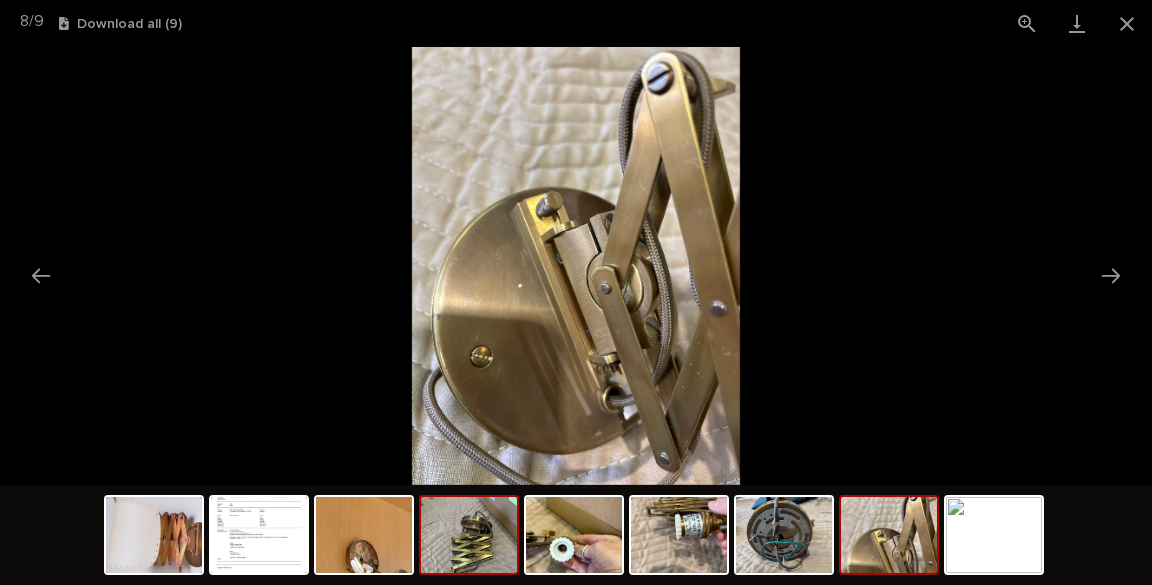 click at bounding box center (469, 535) 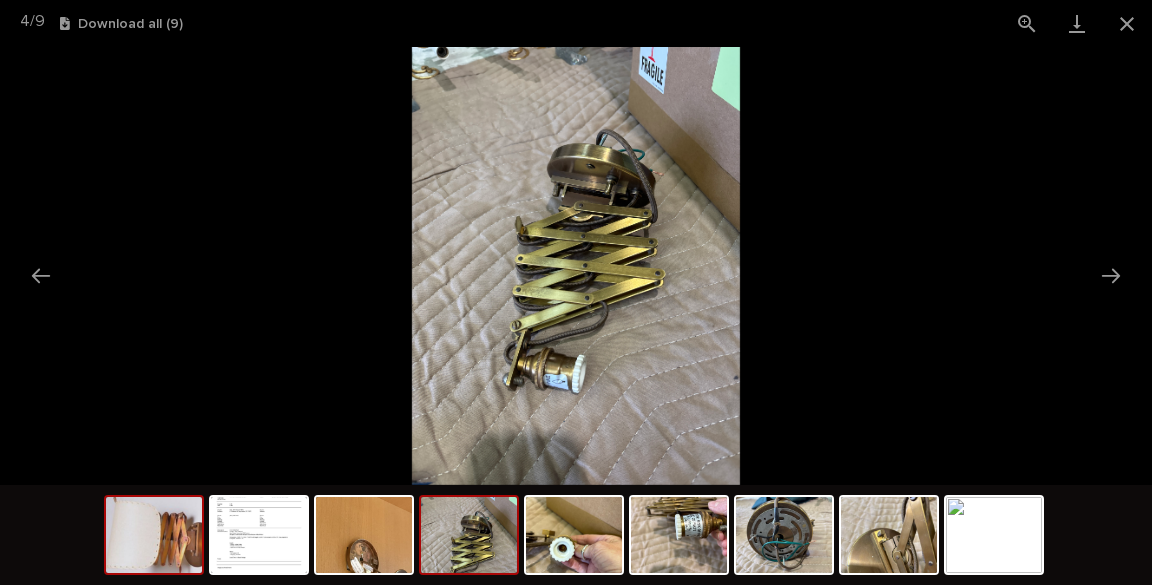 click at bounding box center [154, 535] 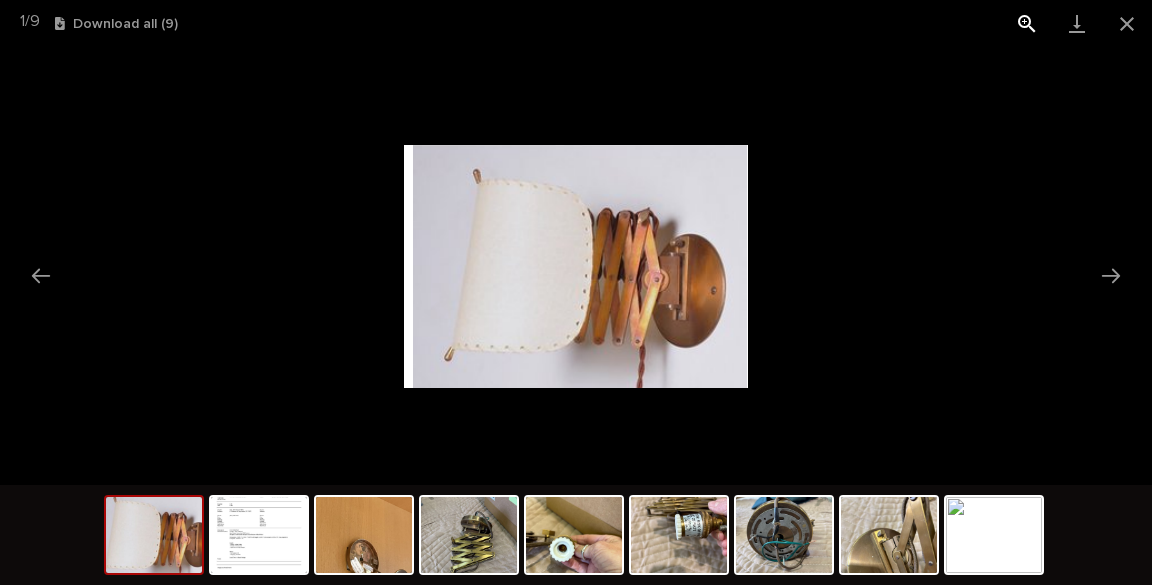 click at bounding box center [1027, 23] 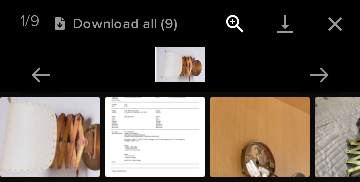 scroll, scrollTop: 77, scrollLeft: 0, axis: vertical 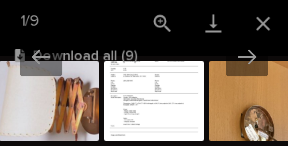 drag, startPoint x: 1043, startPoint y: 4, endPoint x: 166, endPoint y: 142, distance: 887.7911 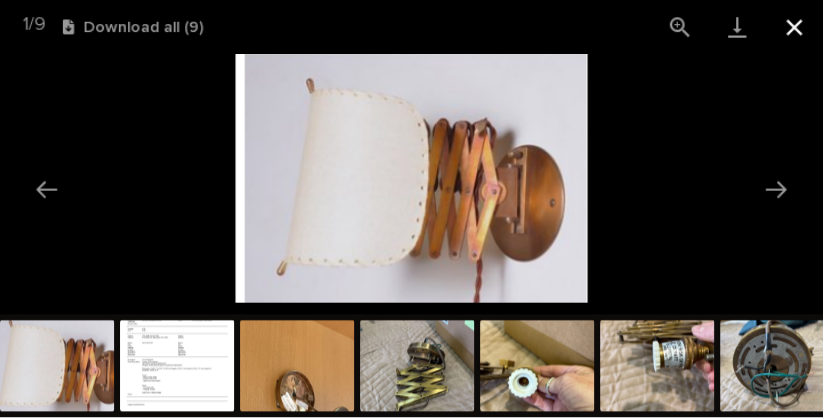 scroll, scrollTop: 63, scrollLeft: 0, axis: vertical 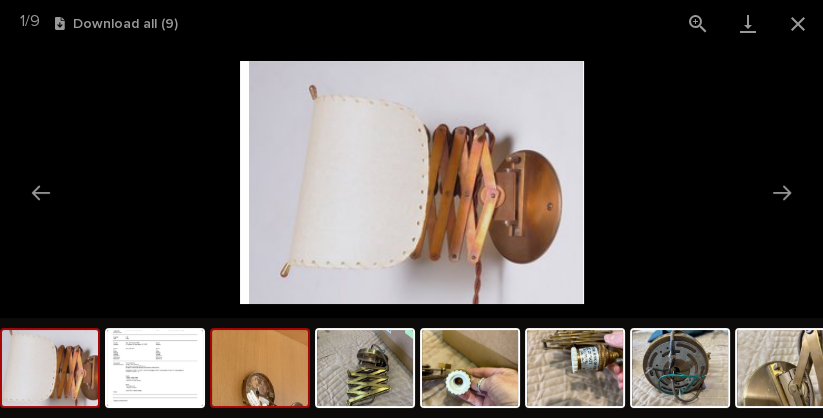 click at bounding box center (260, 368) 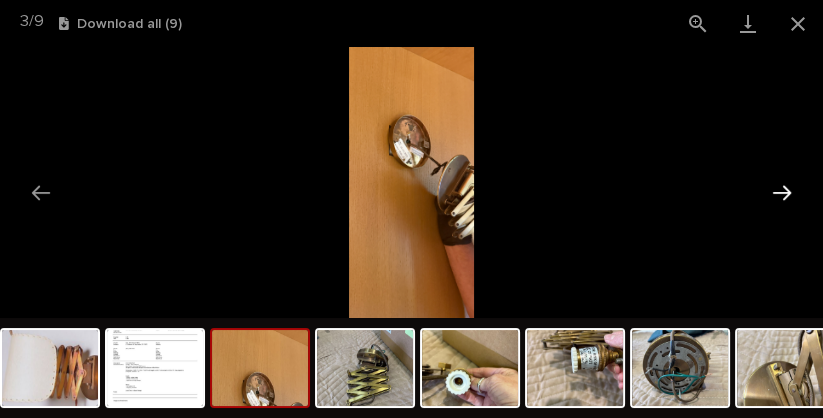 click at bounding box center (782, 192) 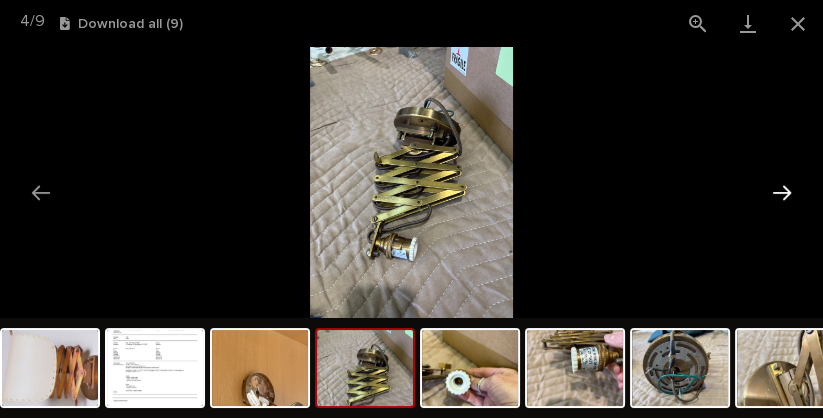 click at bounding box center [782, 192] 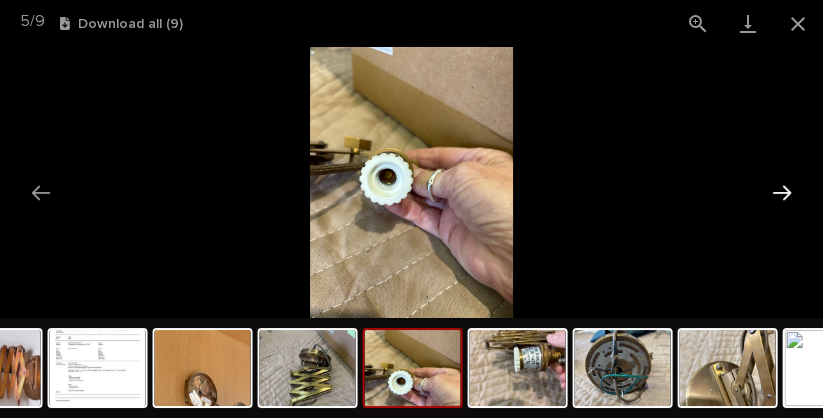 click at bounding box center (782, 192) 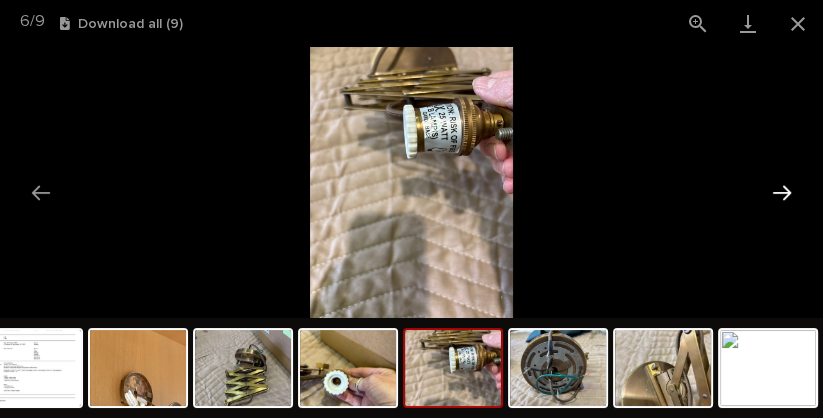click at bounding box center [782, 192] 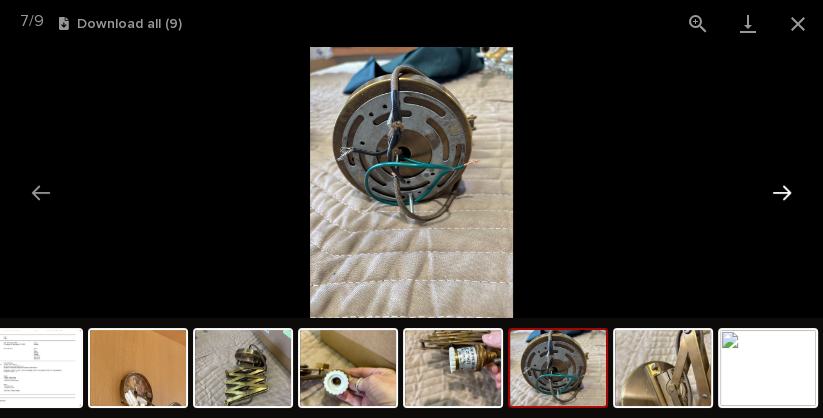 click at bounding box center [782, 192] 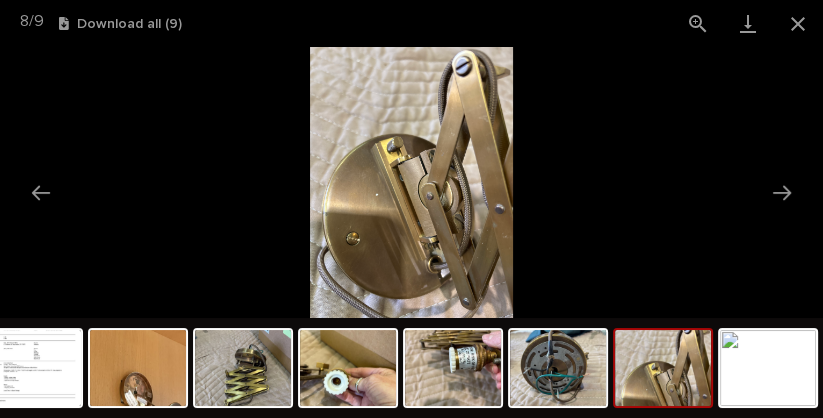 scroll, scrollTop: 0, scrollLeft: 0, axis: both 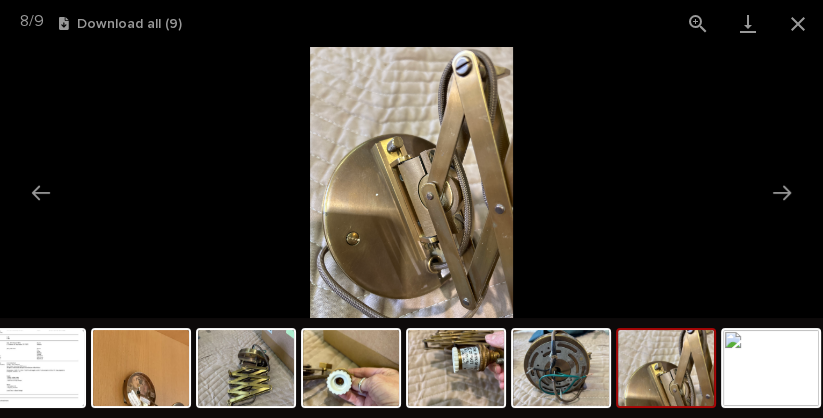 click at bounding box center [666, 368] 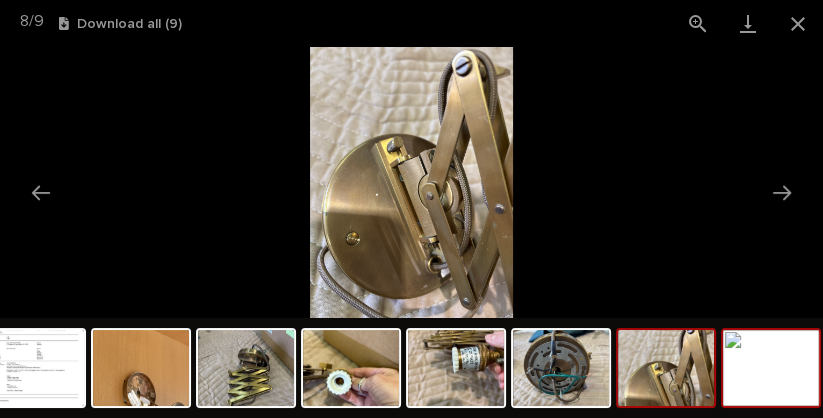 scroll, scrollTop: 0, scrollLeft: 0, axis: both 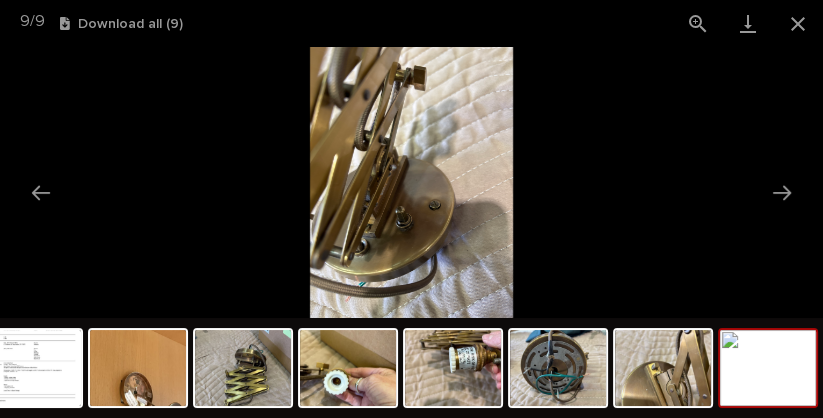 click at bounding box center [411, 182] 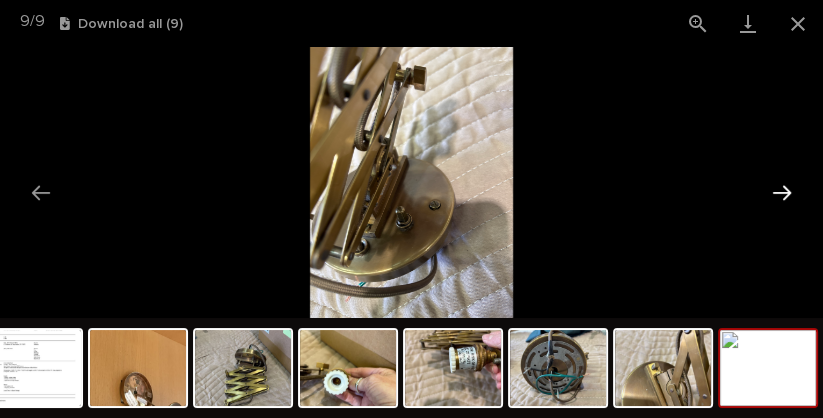 click at bounding box center [782, 192] 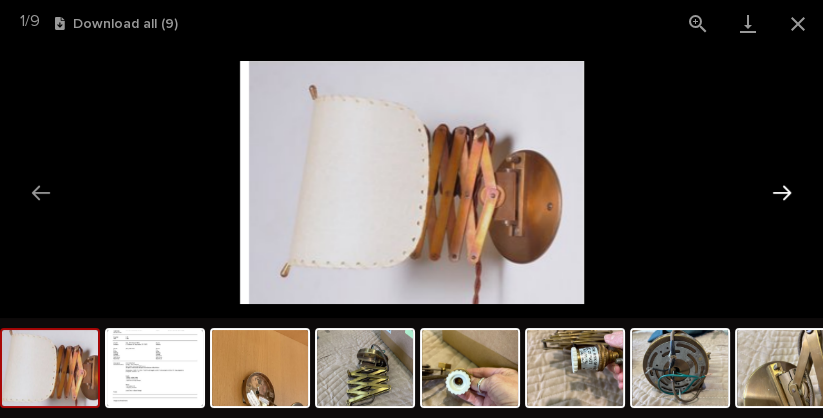 click at bounding box center [782, 192] 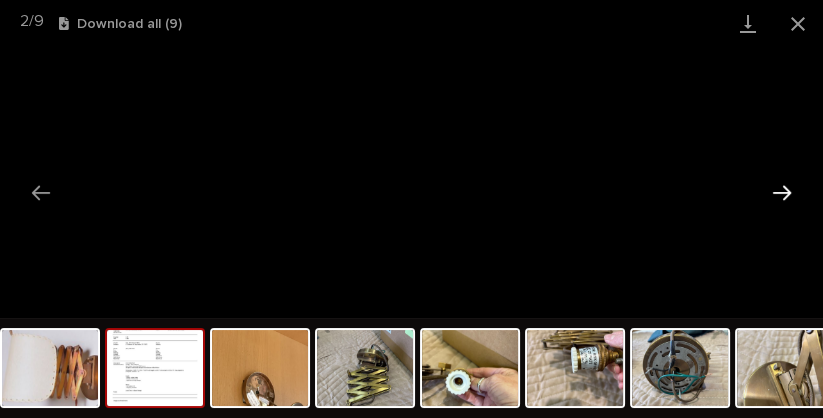 click at bounding box center (782, 192) 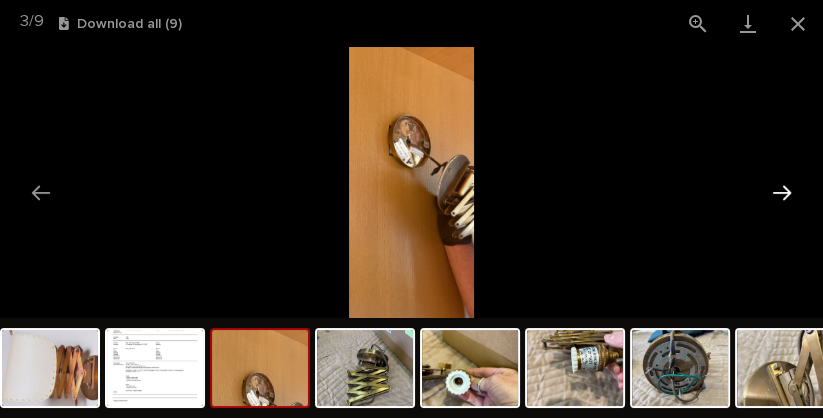 click at bounding box center (782, 192) 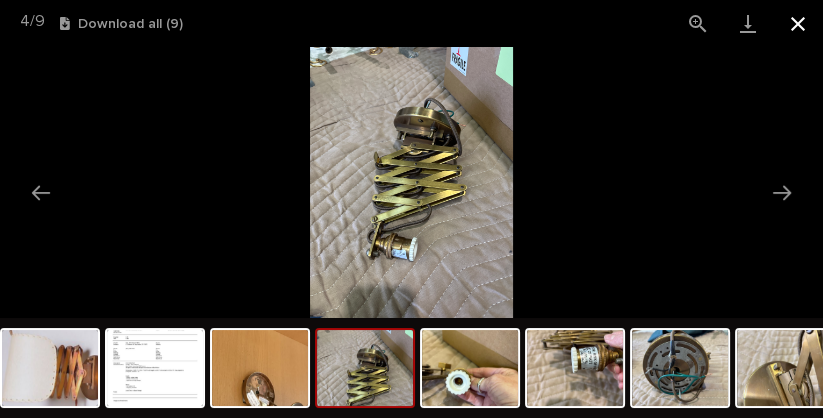 click at bounding box center [798, 23] 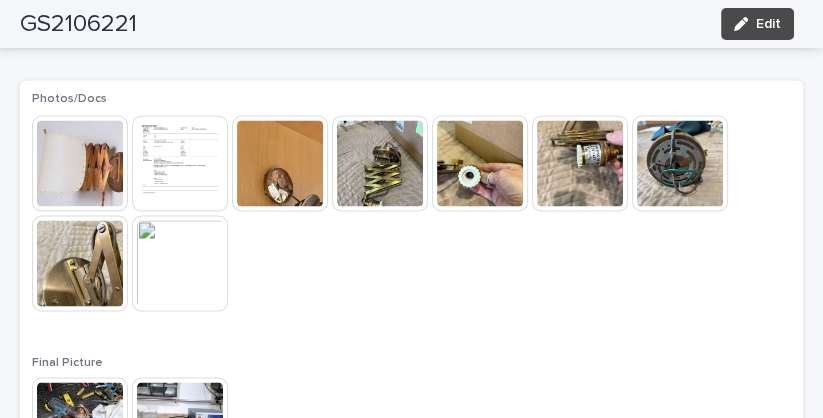 scroll, scrollTop: 2692, scrollLeft: 0, axis: vertical 